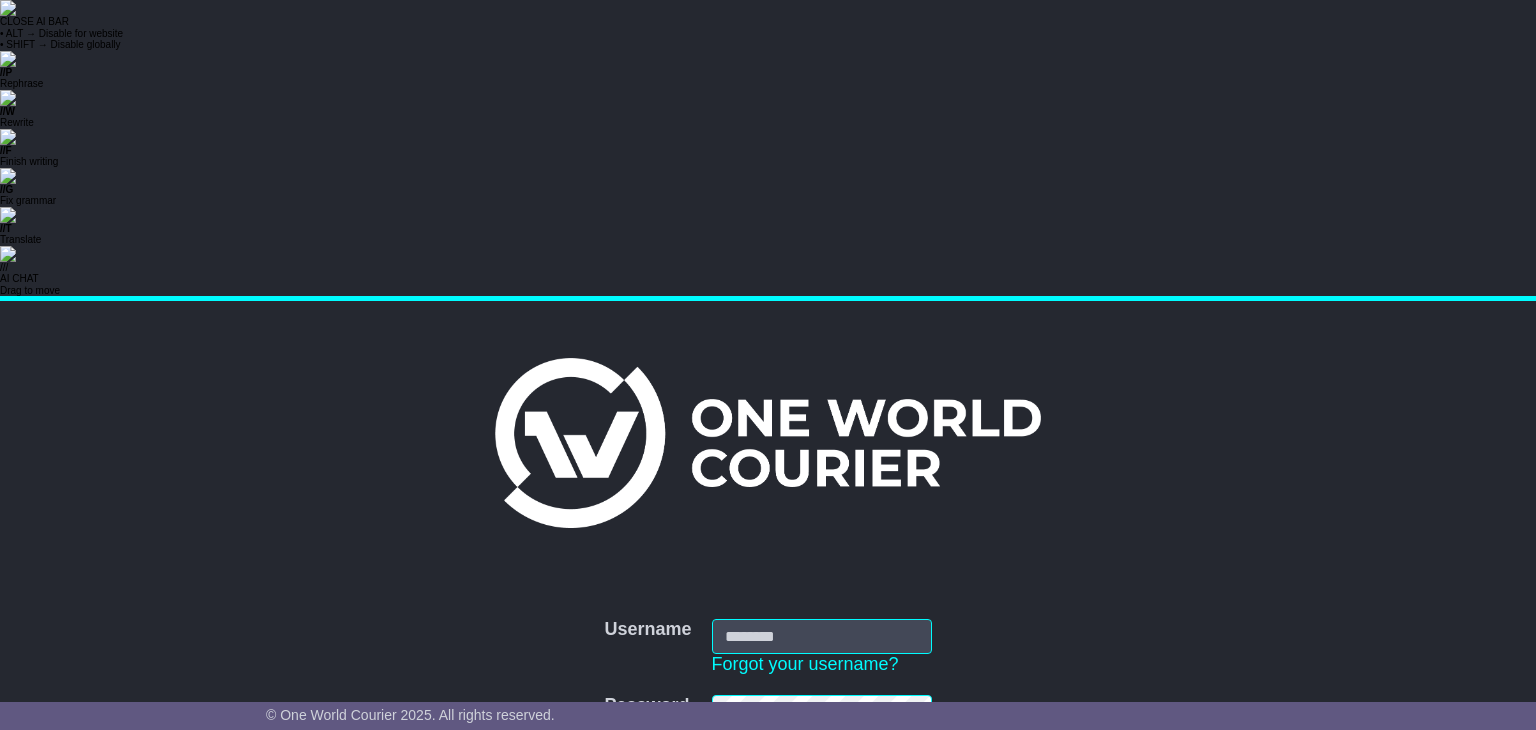 scroll, scrollTop: 0, scrollLeft: 0, axis: both 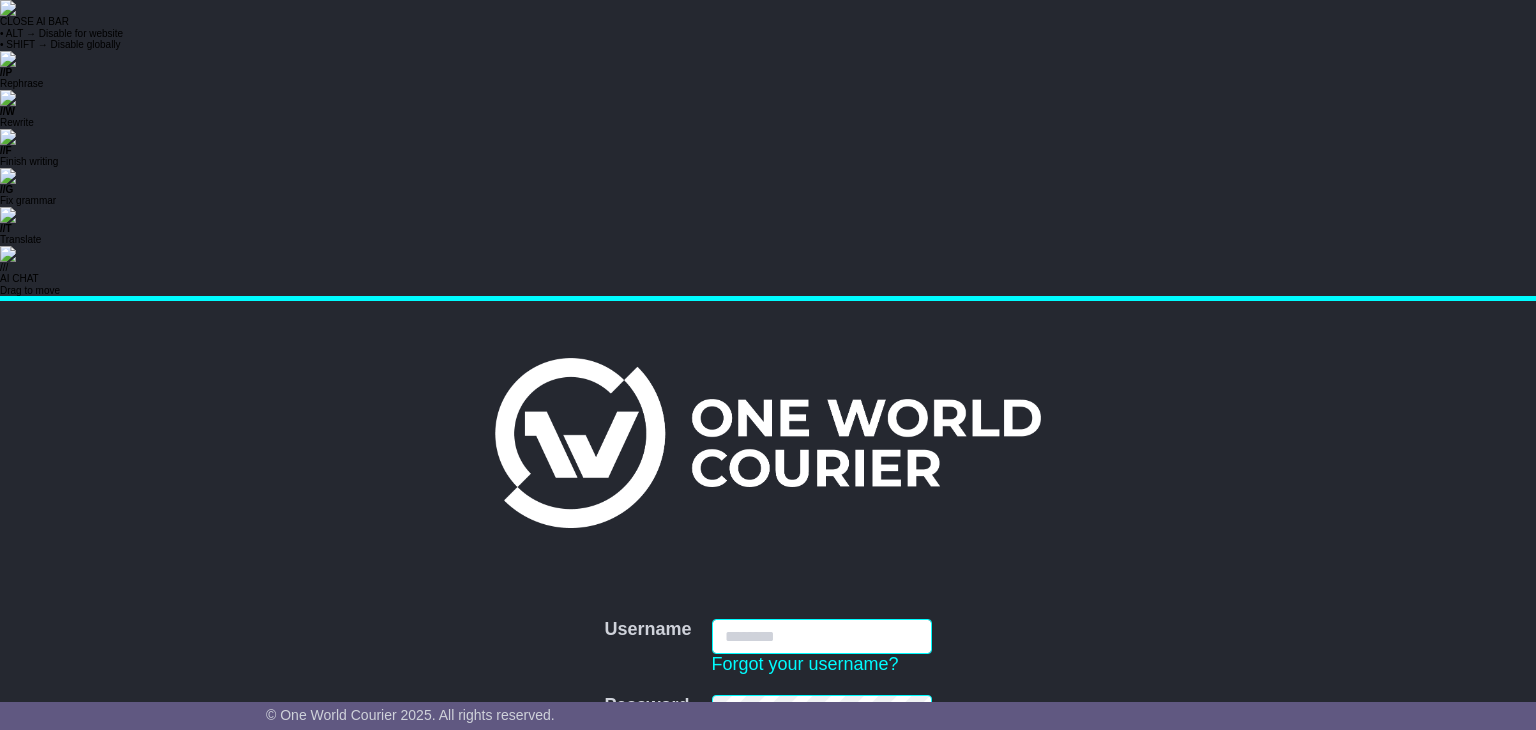 type on "**********" 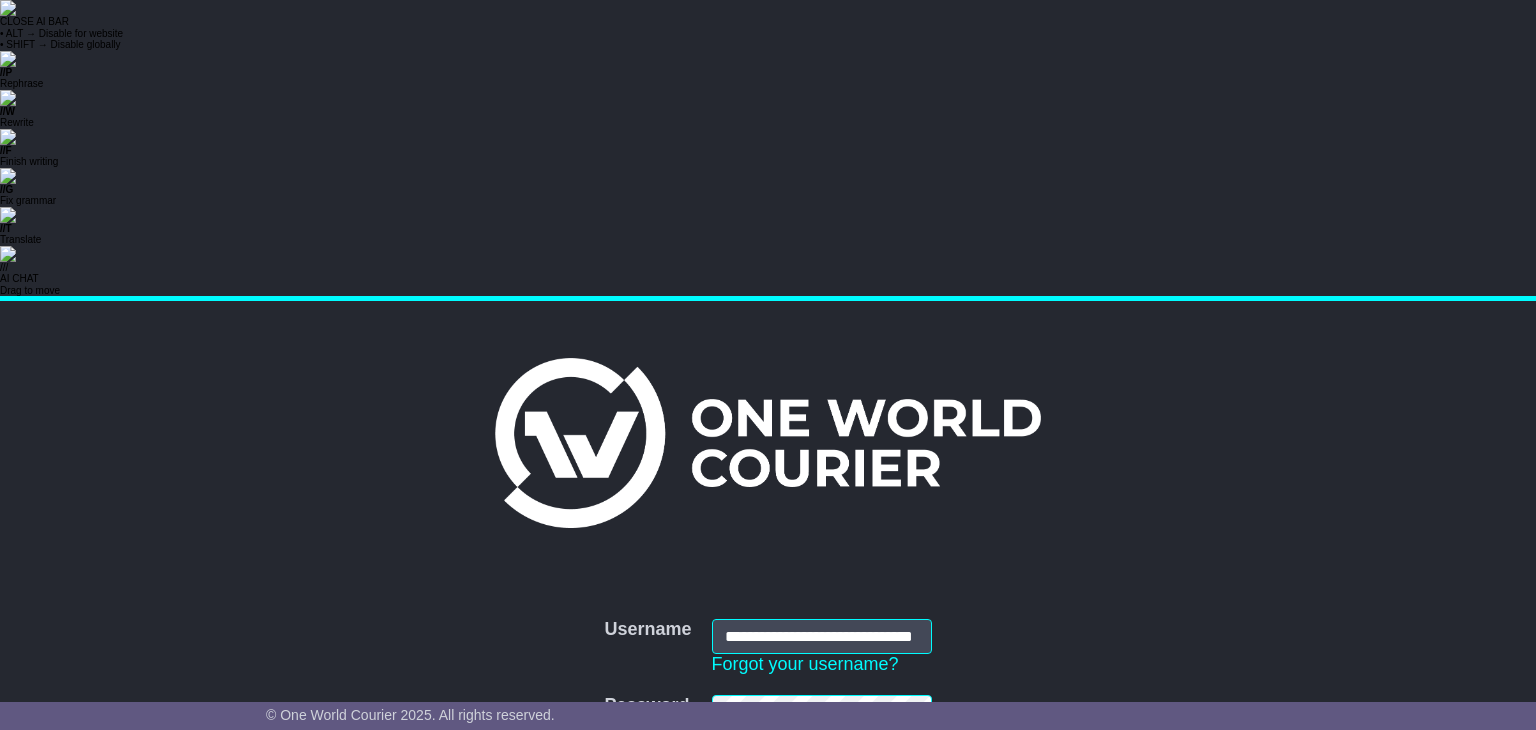click on "Login" at bounding box center [742, 789] 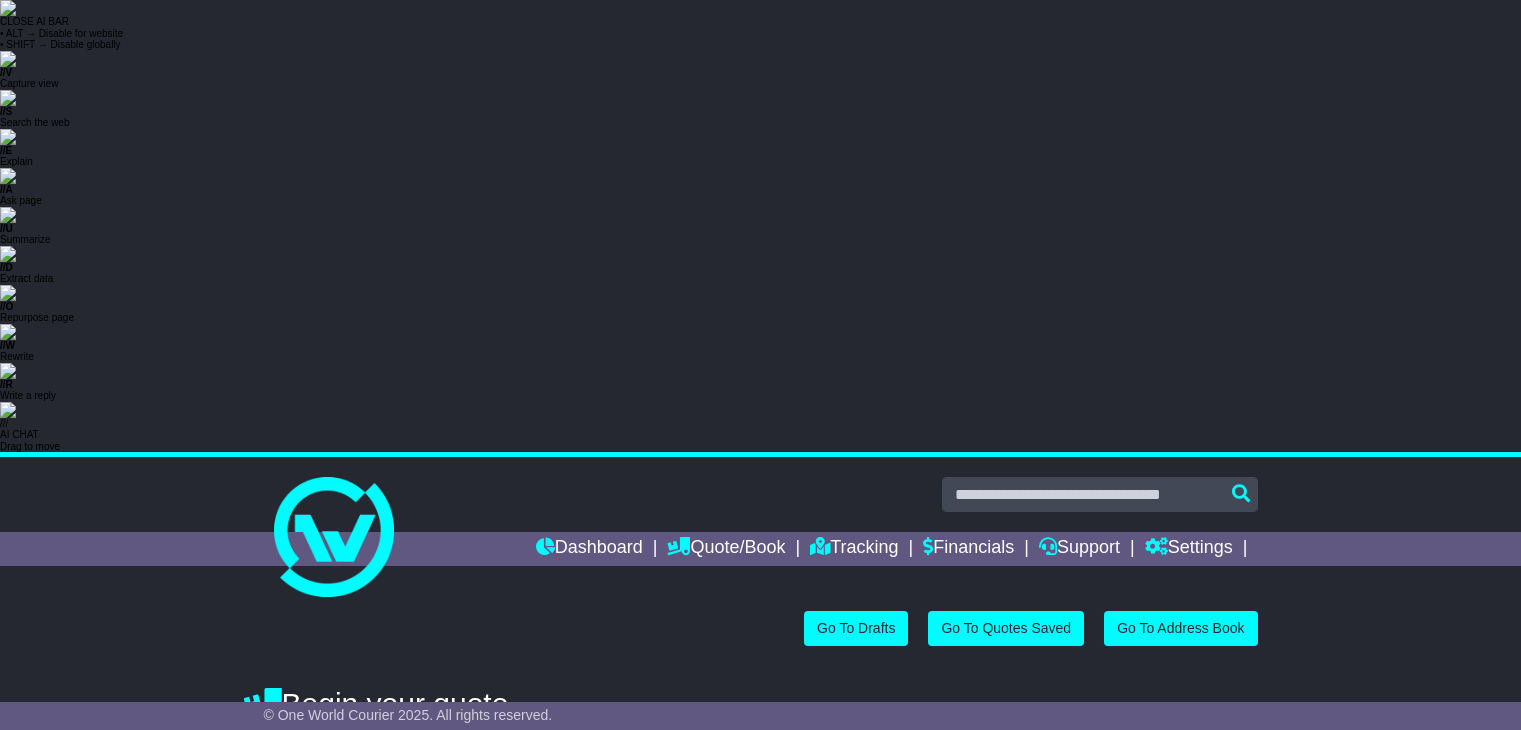 select on "**" 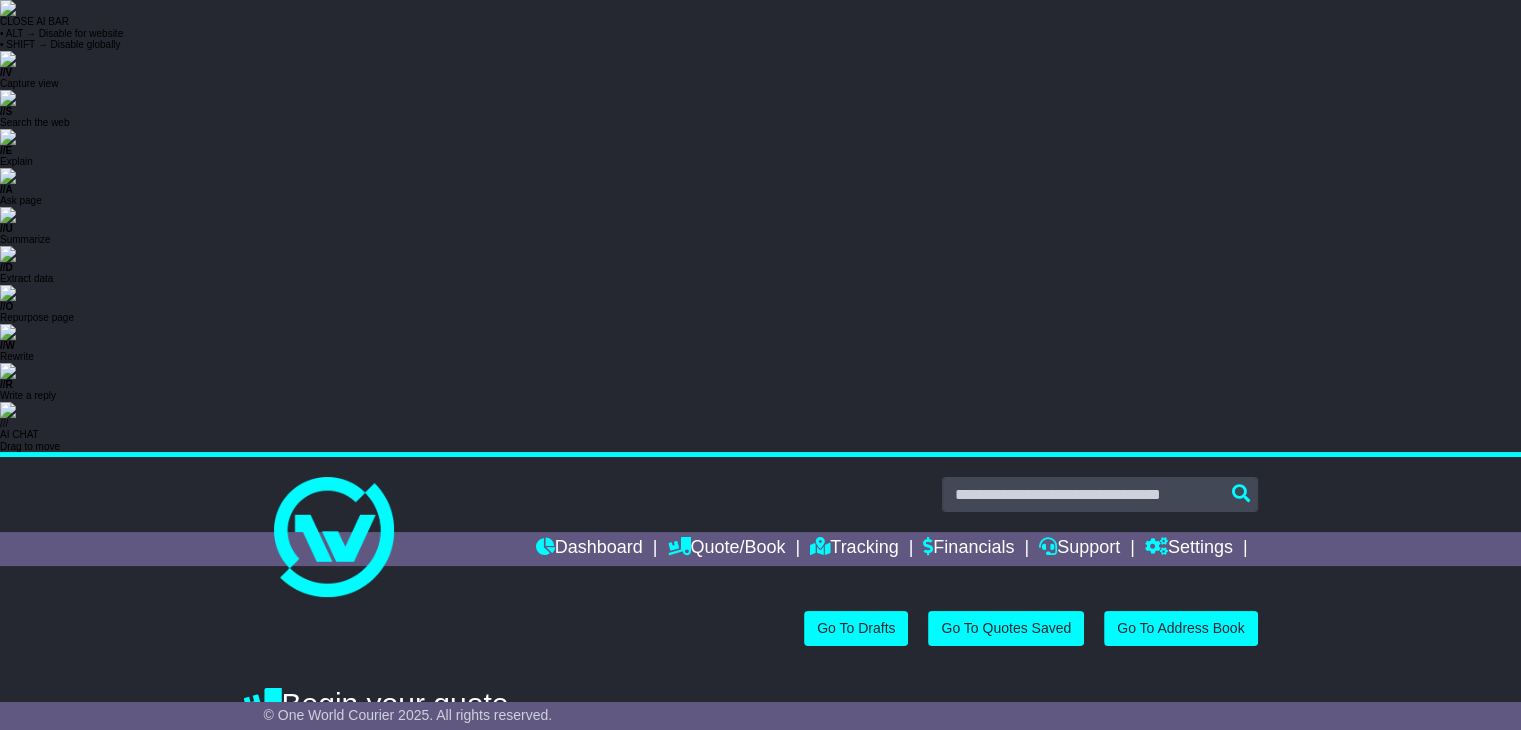 scroll, scrollTop: 0, scrollLeft: 0, axis: both 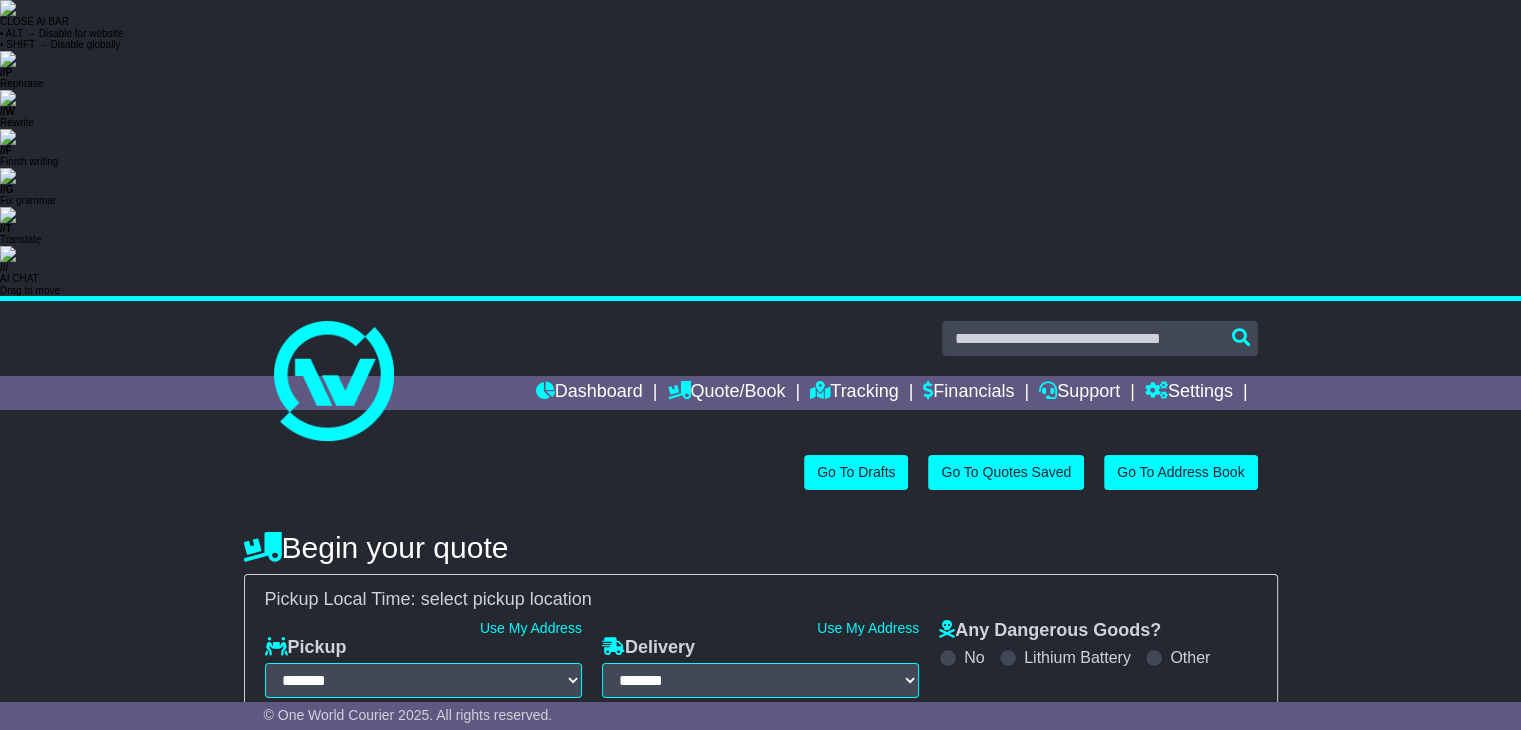 click at bounding box center [423, 781] 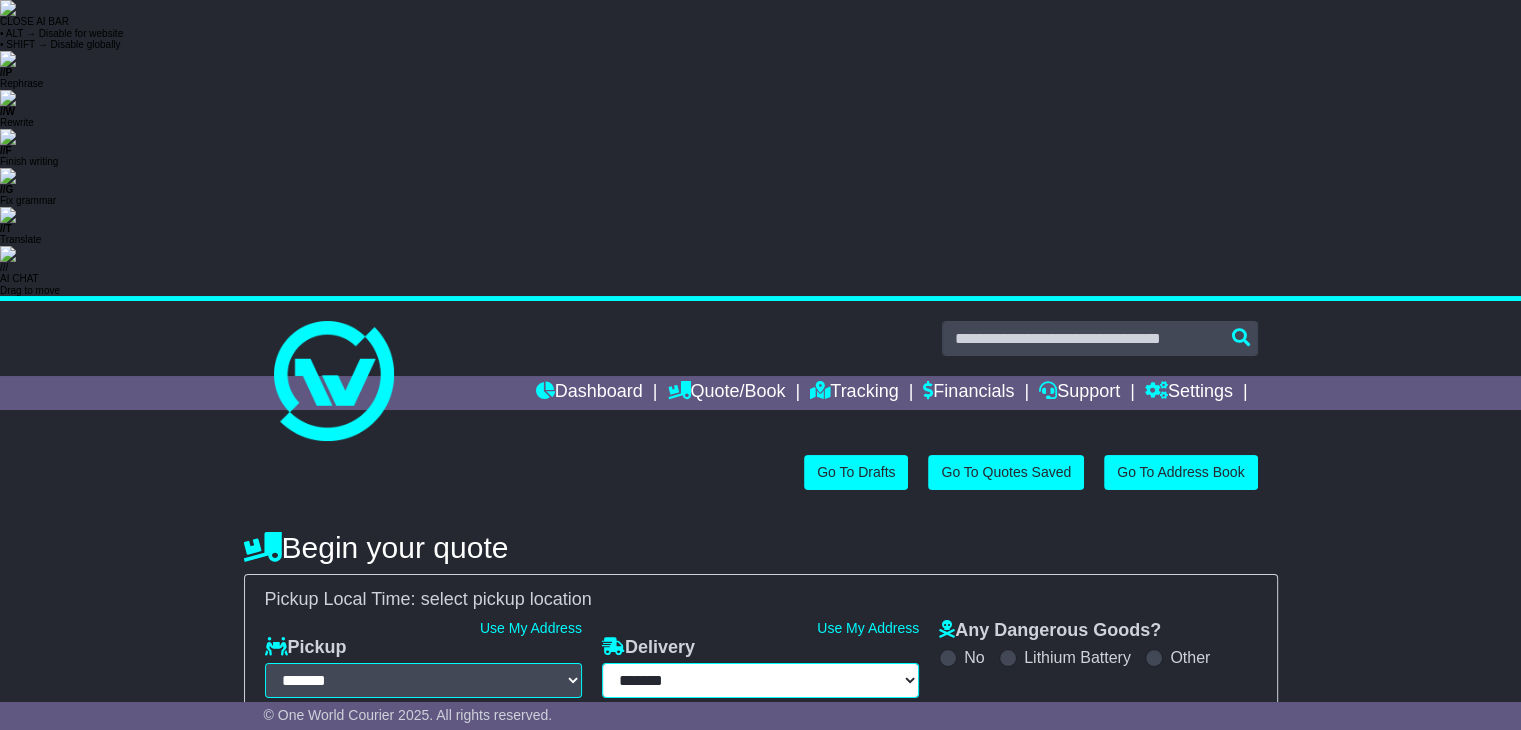 type on "**********" 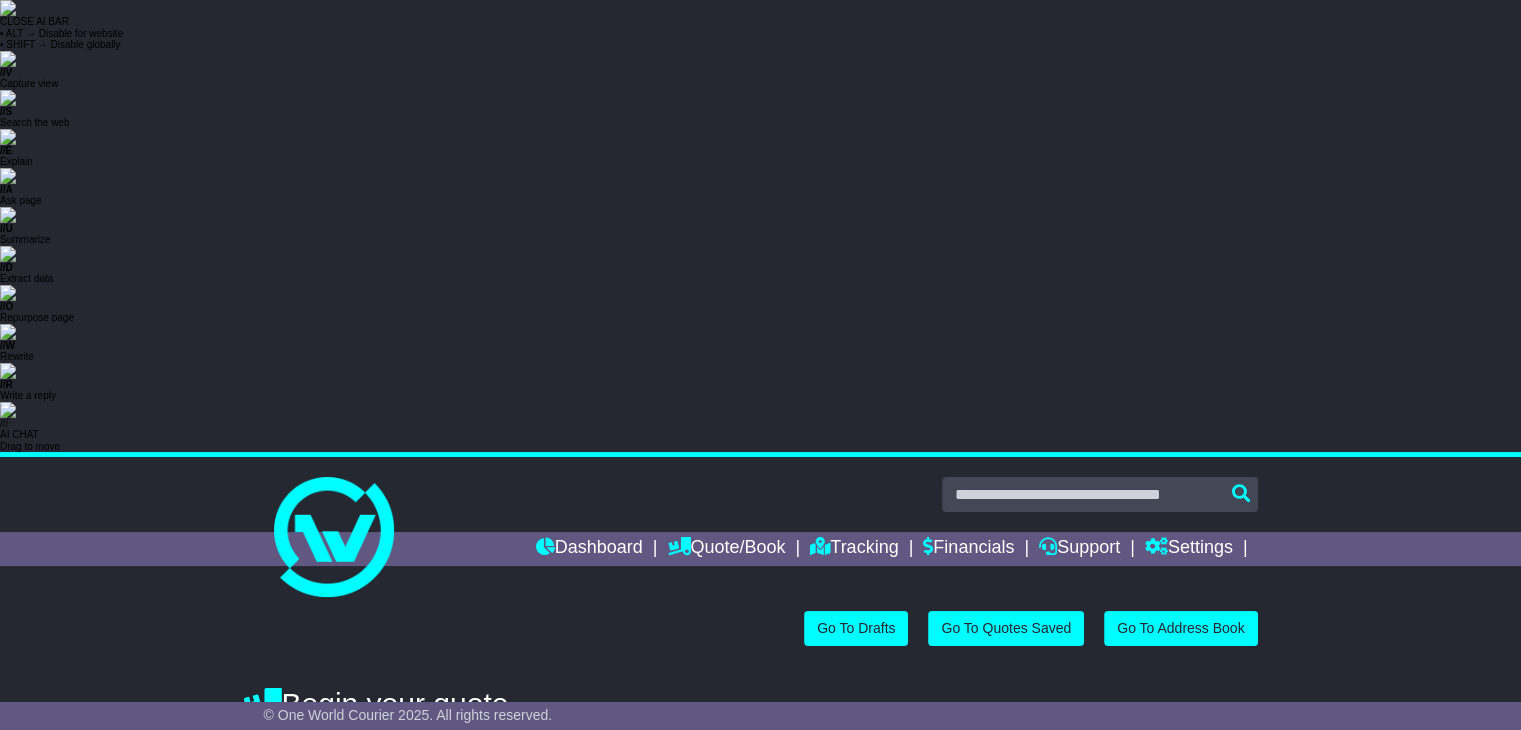 click on "**********" at bounding box center (423, 1054) 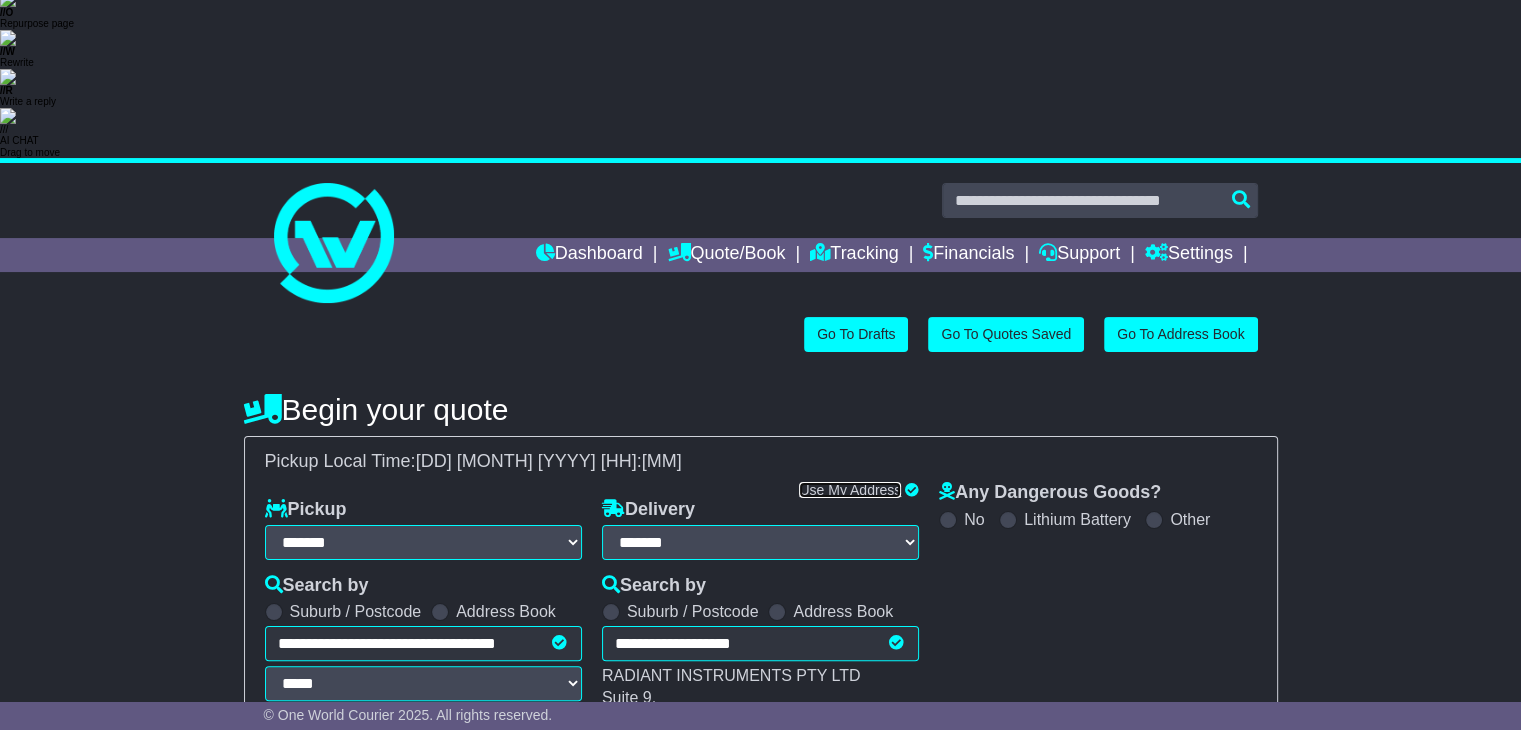 scroll, scrollTop: 300, scrollLeft: 0, axis: vertical 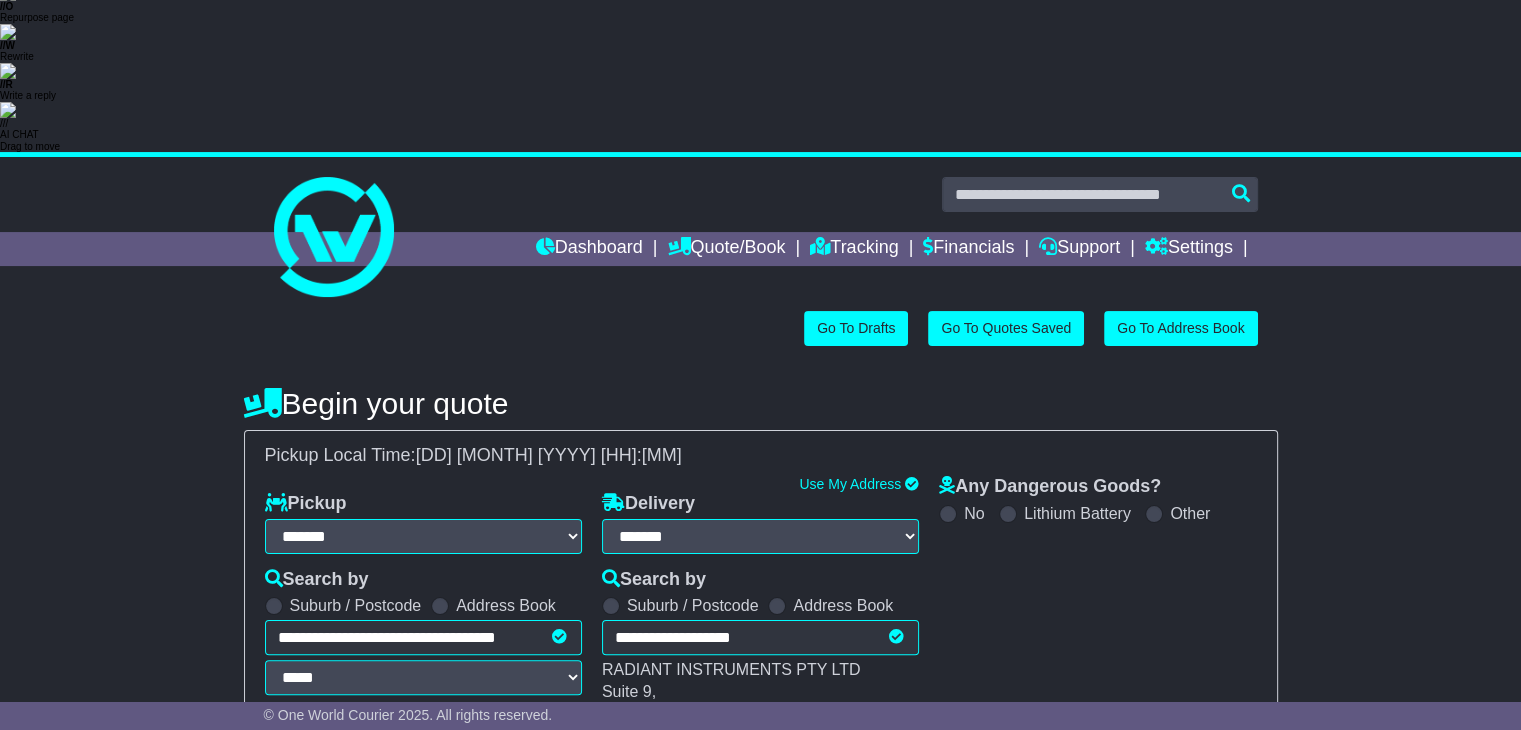 click on "****** ****** *** ******** ***** **** **** ****** *** *******" at bounding box center (328, 1045) 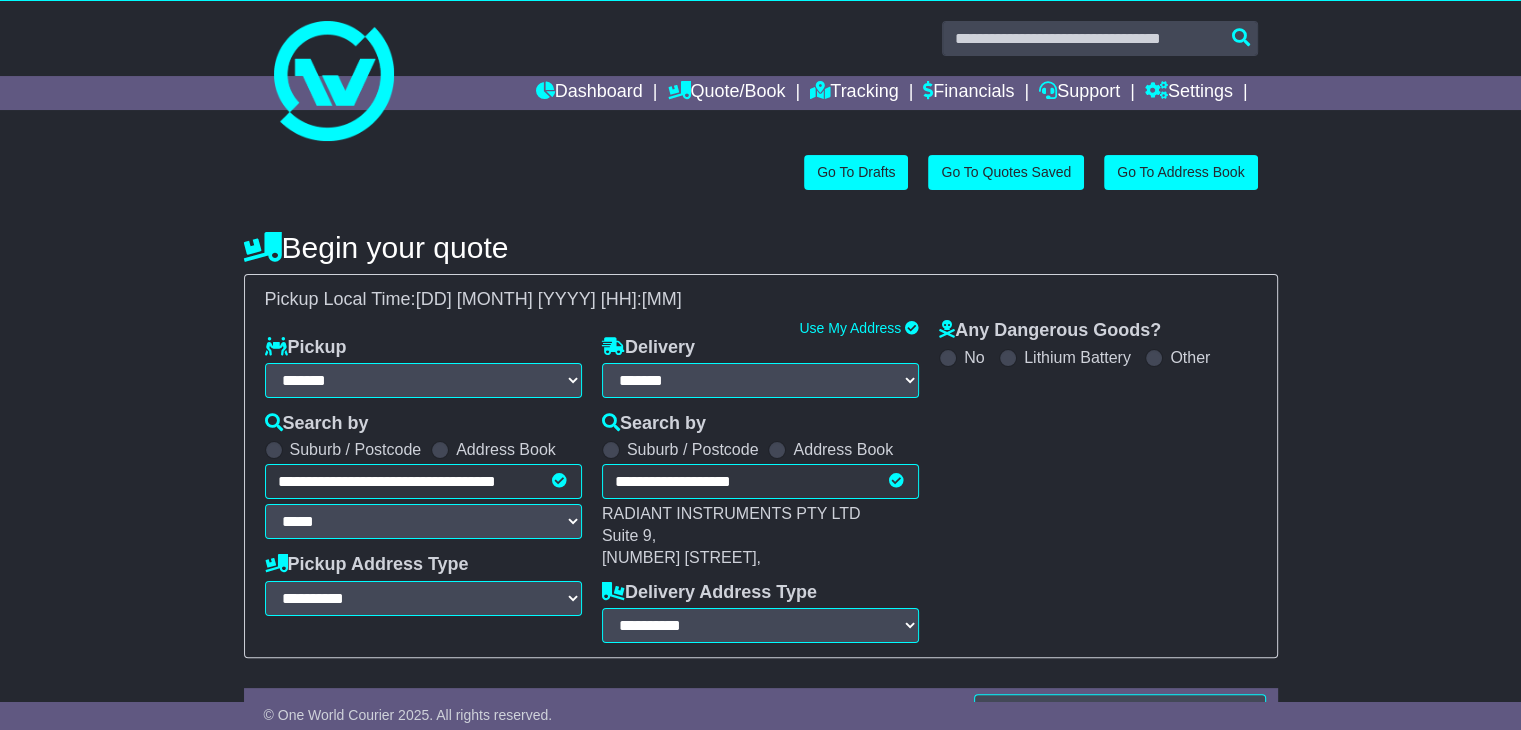click at bounding box center (461, 889) 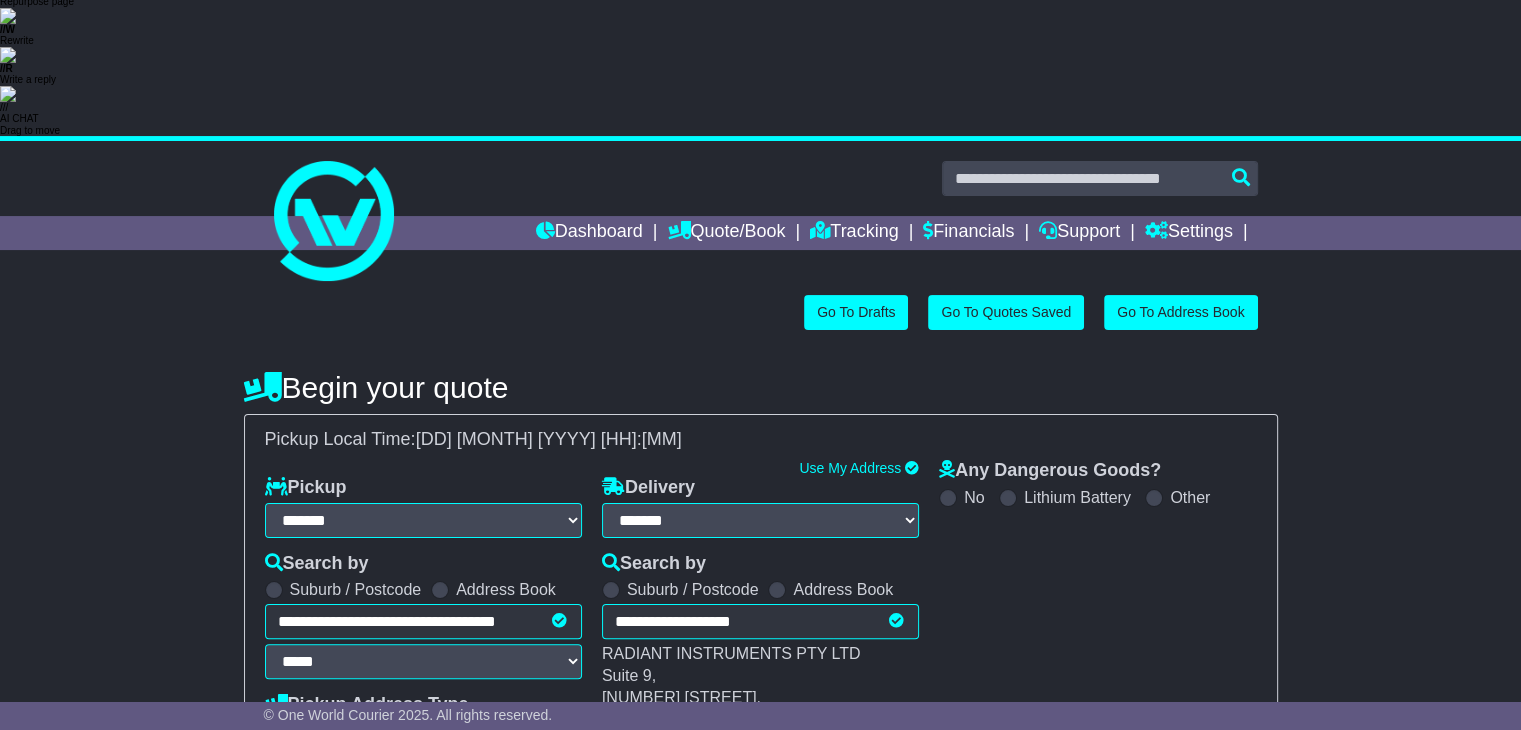 scroll, scrollTop: 348, scrollLeft: 0, axis: vertical 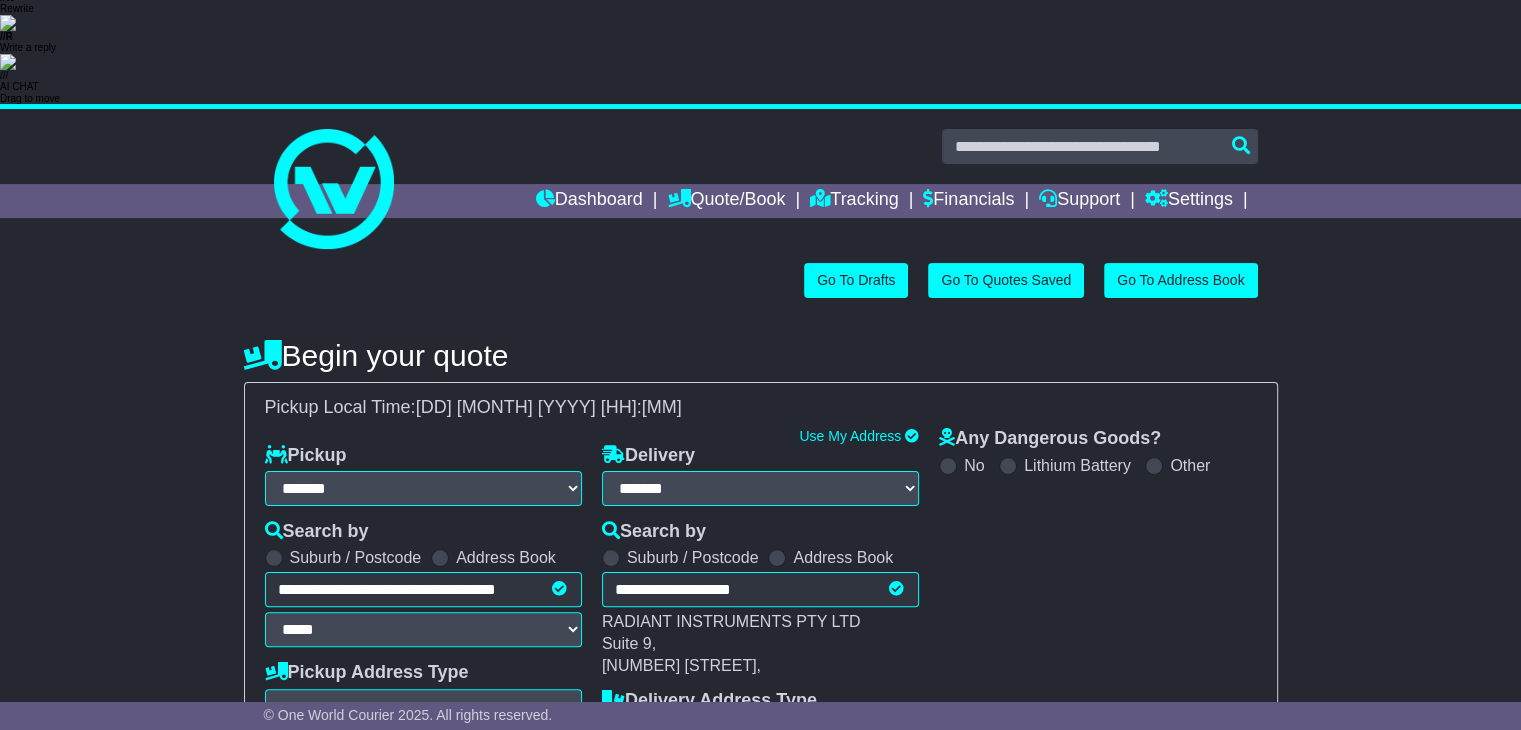 click on "Get Quotes" at bounding box center (1224, 1116) 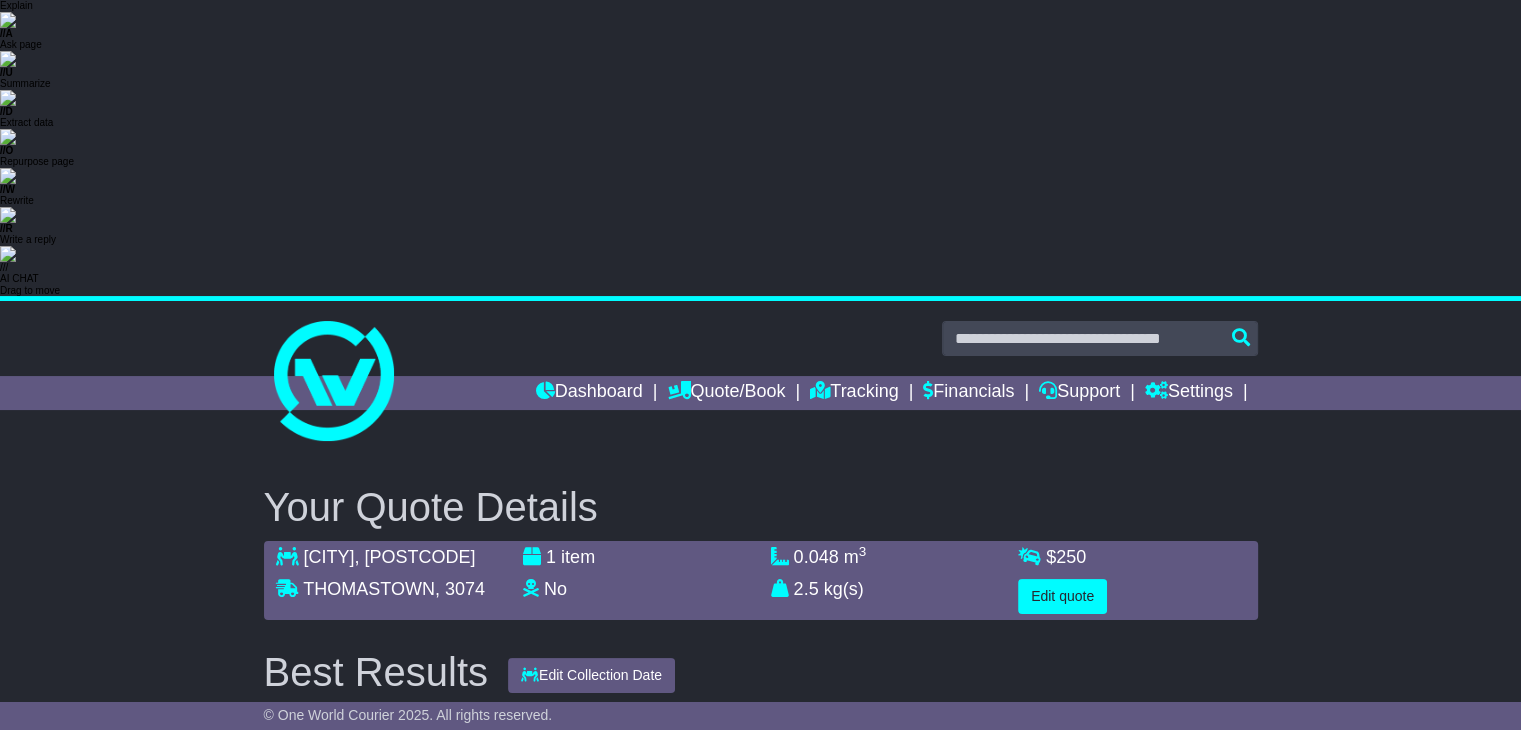 scroll, scrollTop: 200, scrollLeft: 0, axis: vertical 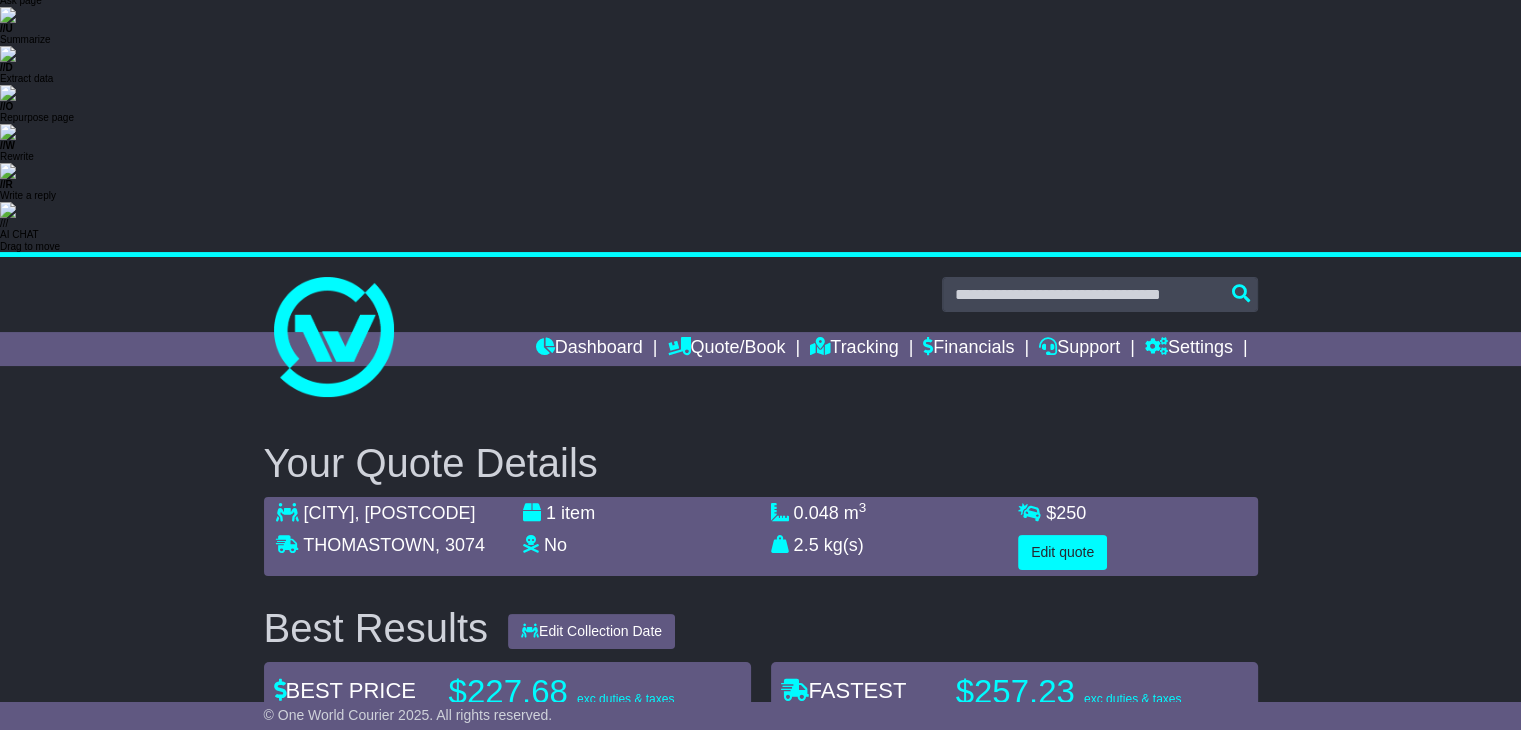 click on "Proceed to Booking" at bounding box center (353, 948) 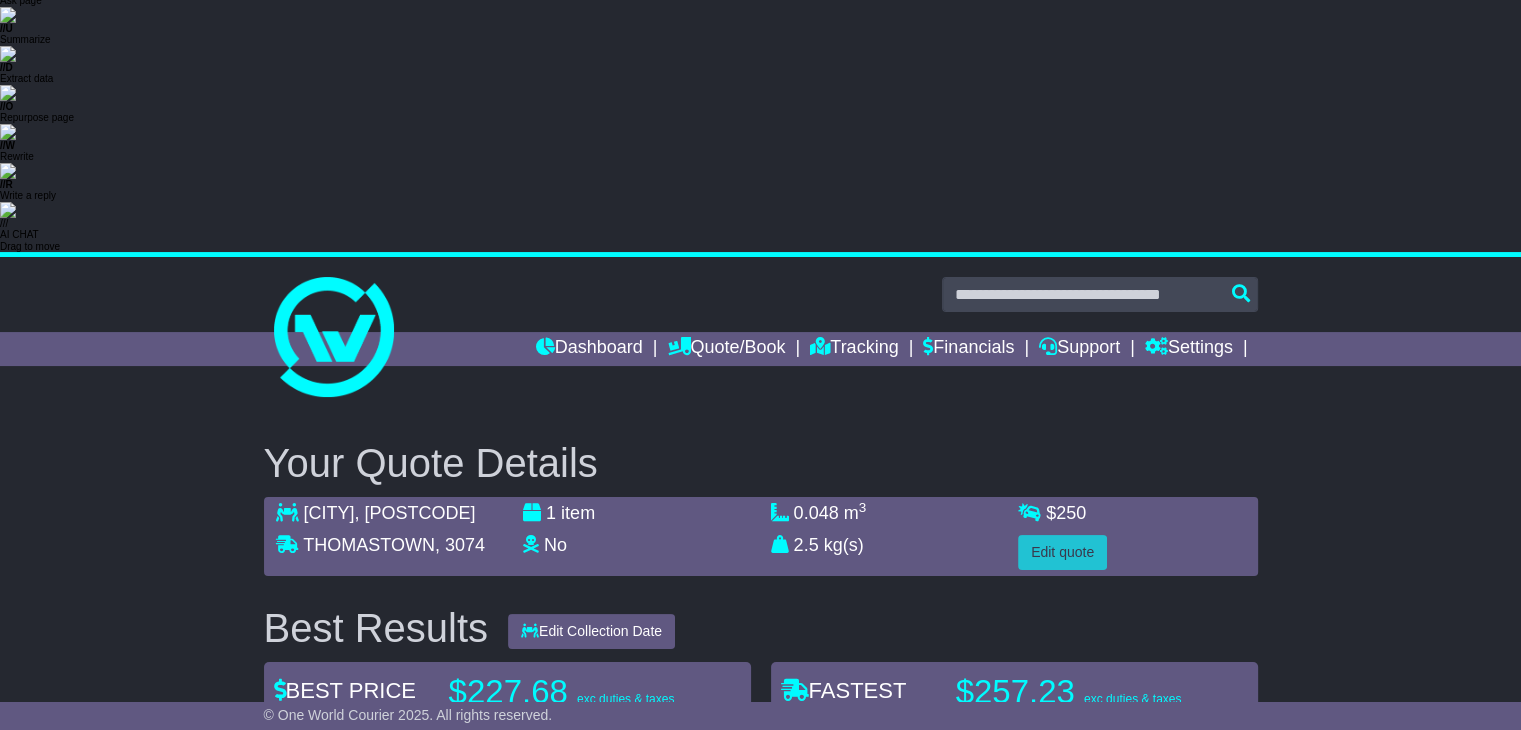 select on "***" 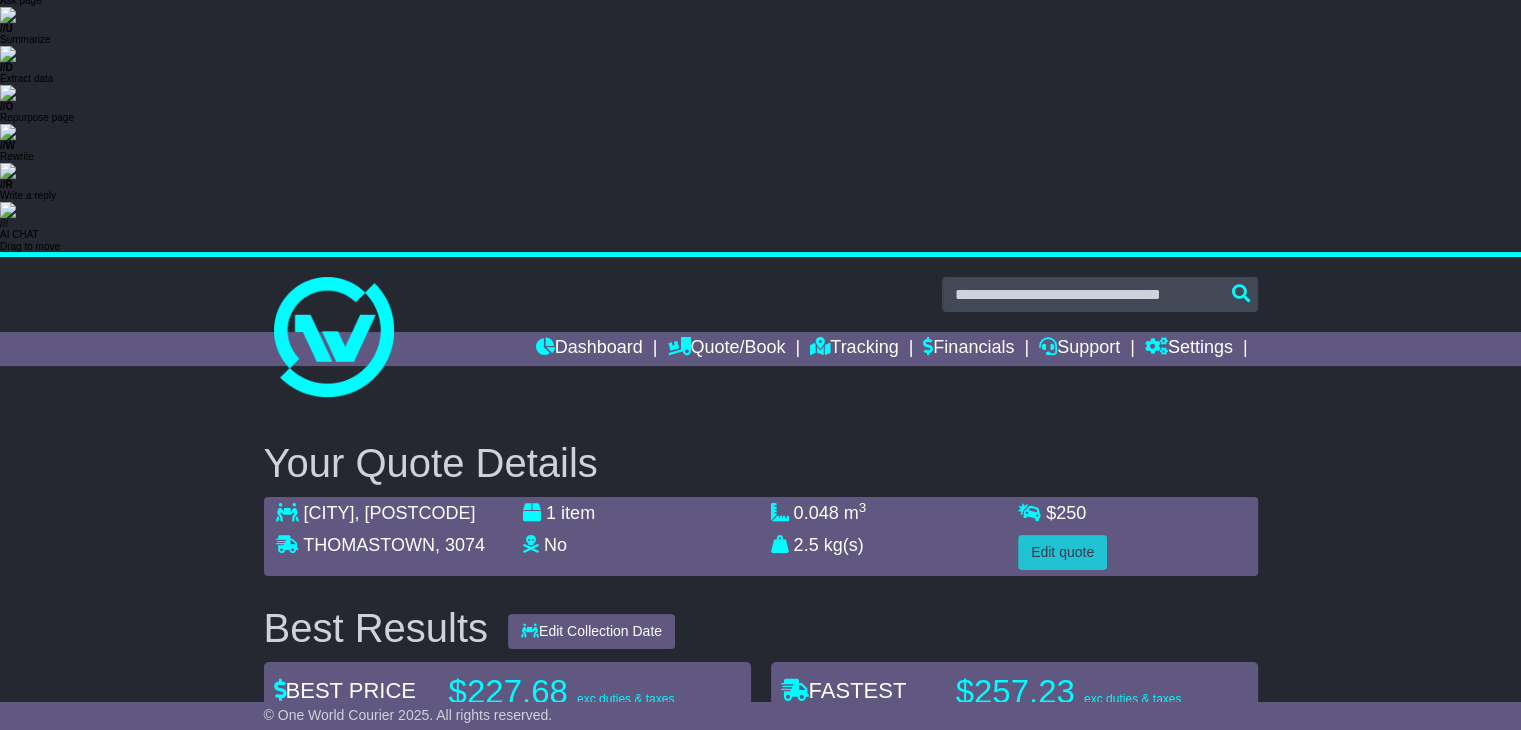 select on "*****" 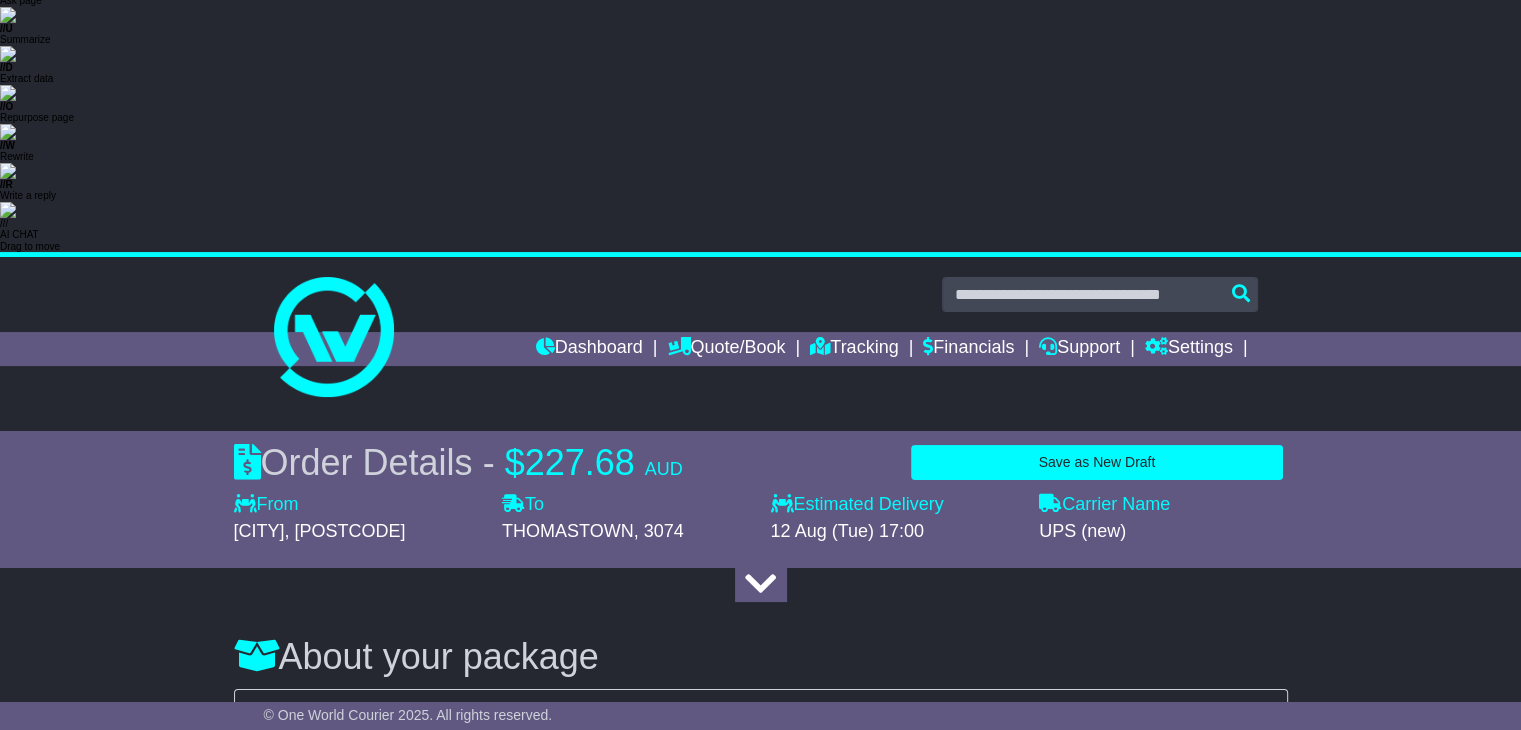 click at bounding box center [760, 748] 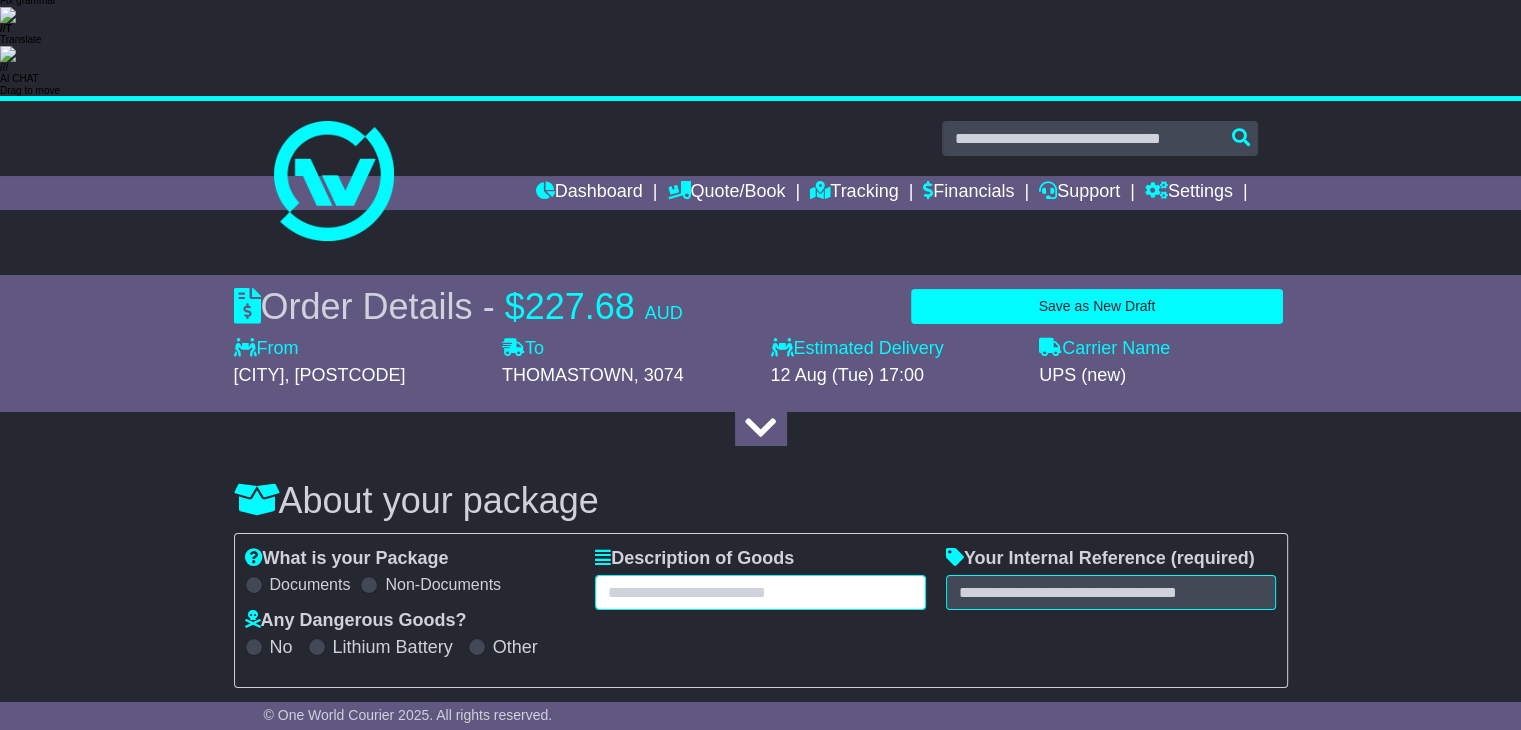 paste on "**********" 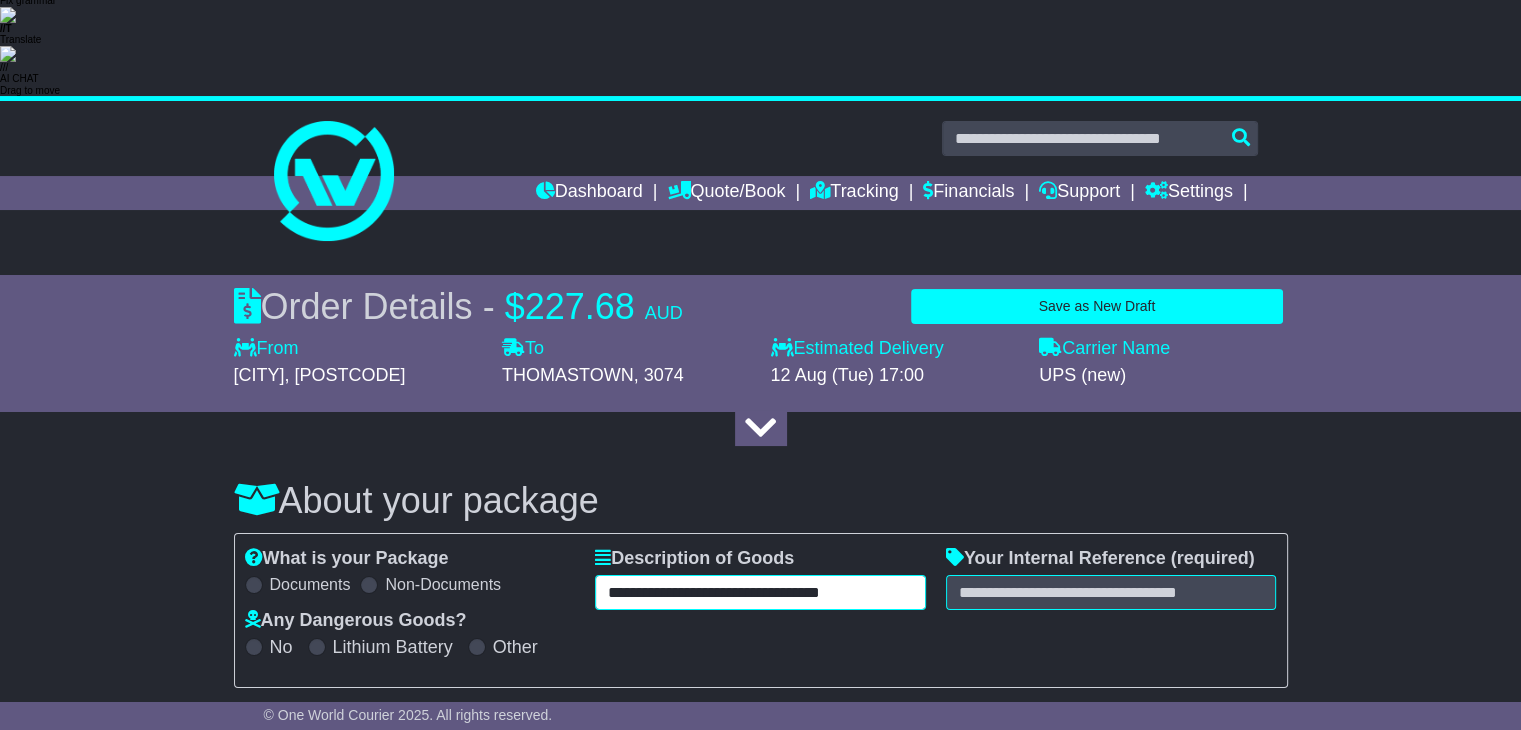 type on "**********" 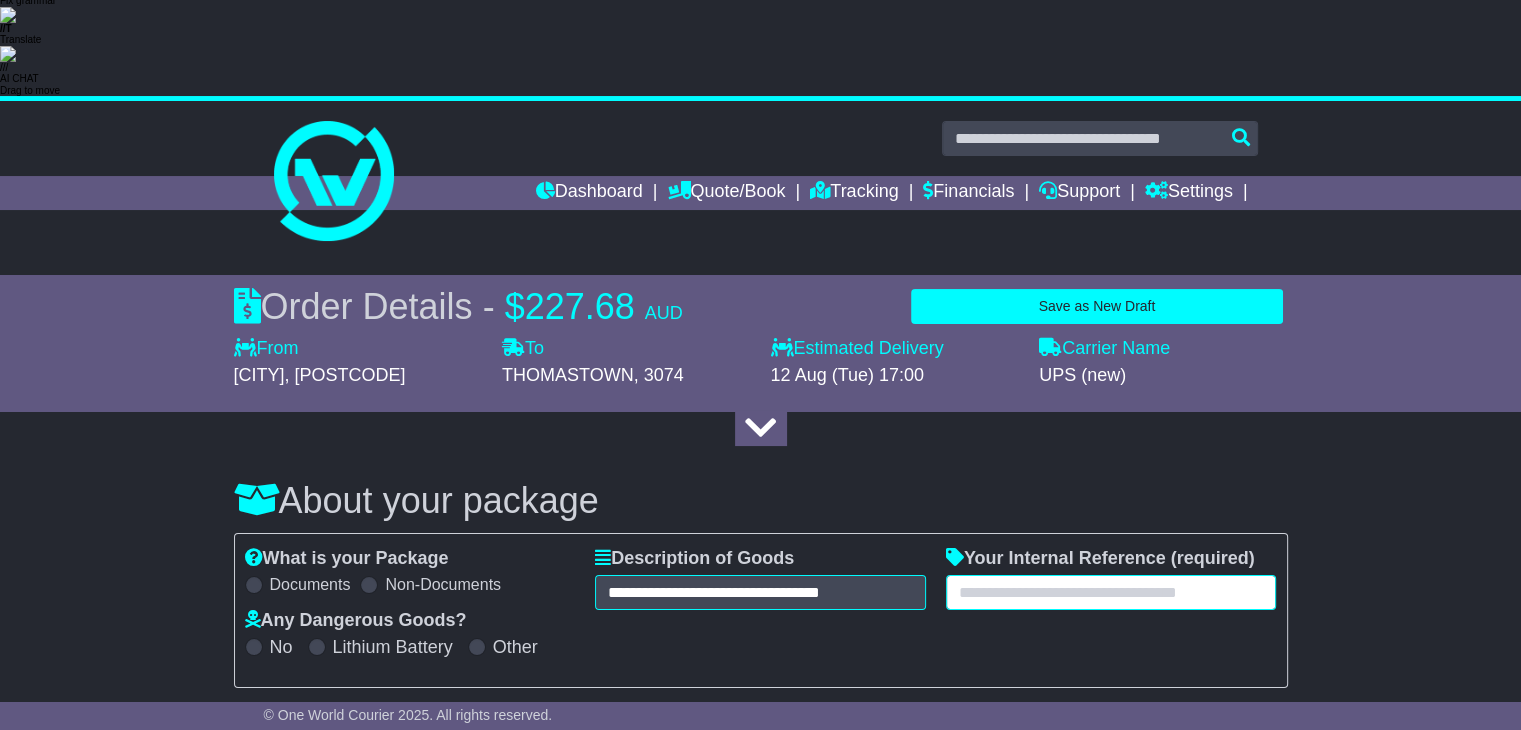 click at bounding box center [1111, 592] 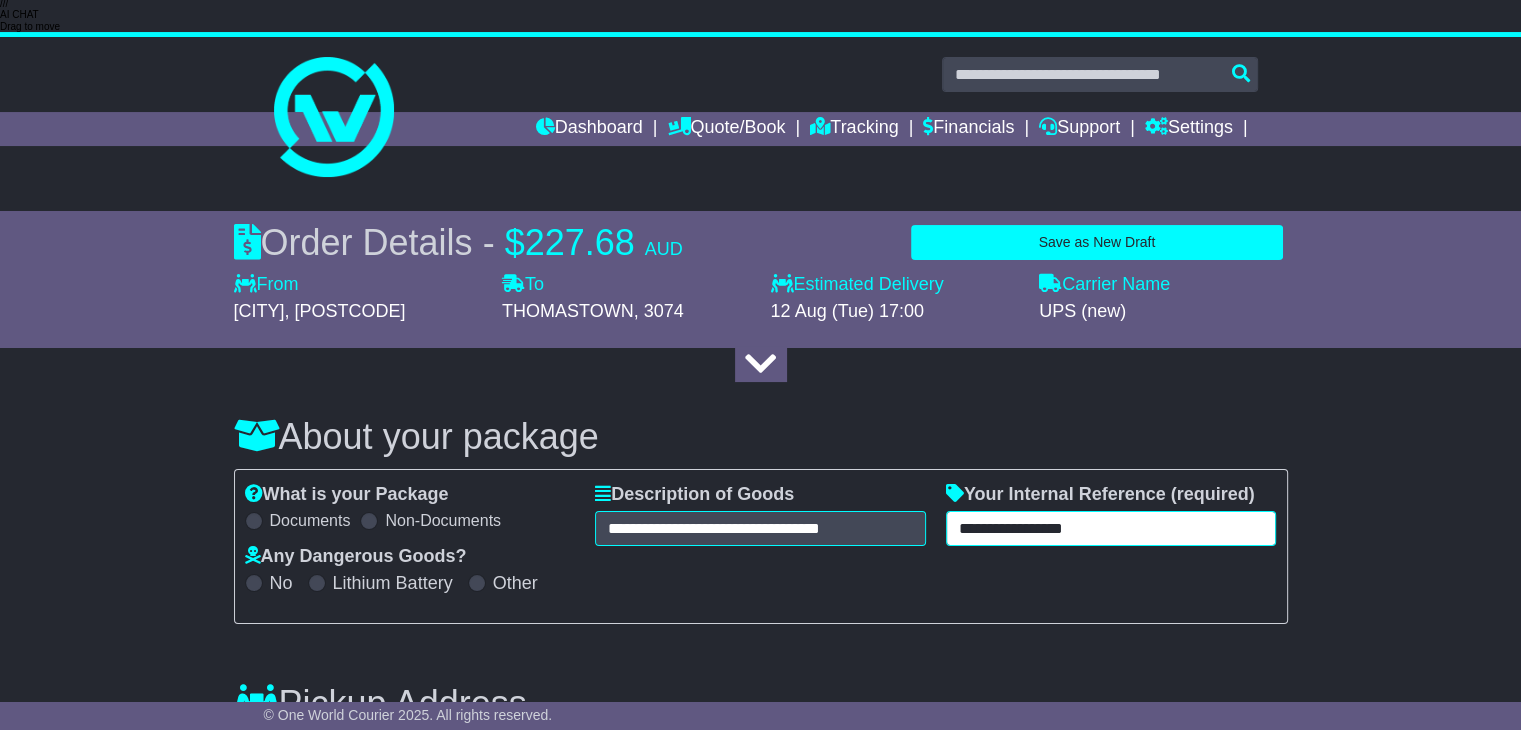 scroll, scrollTop: 300, scrollLeft: 0, axis: vertical 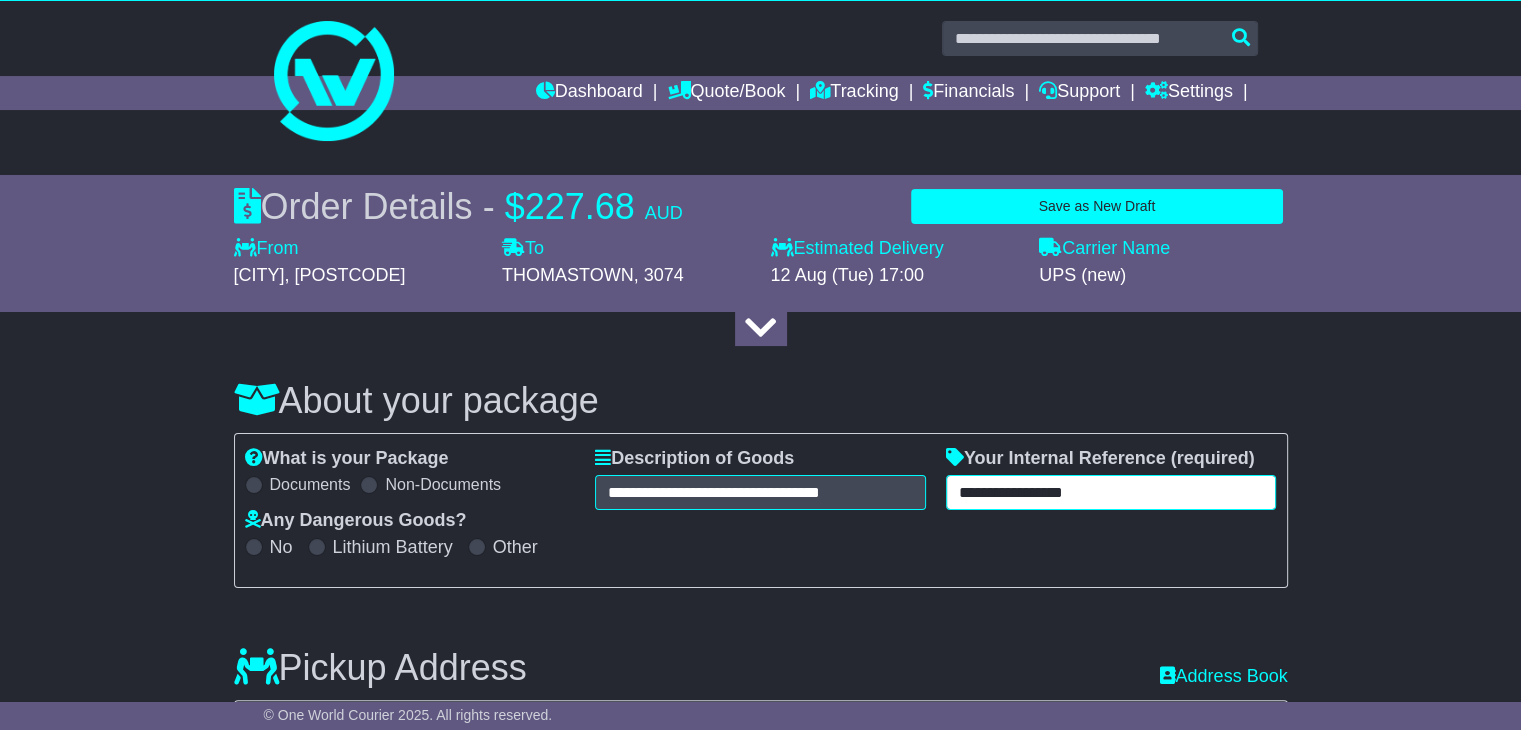 type on "**********" 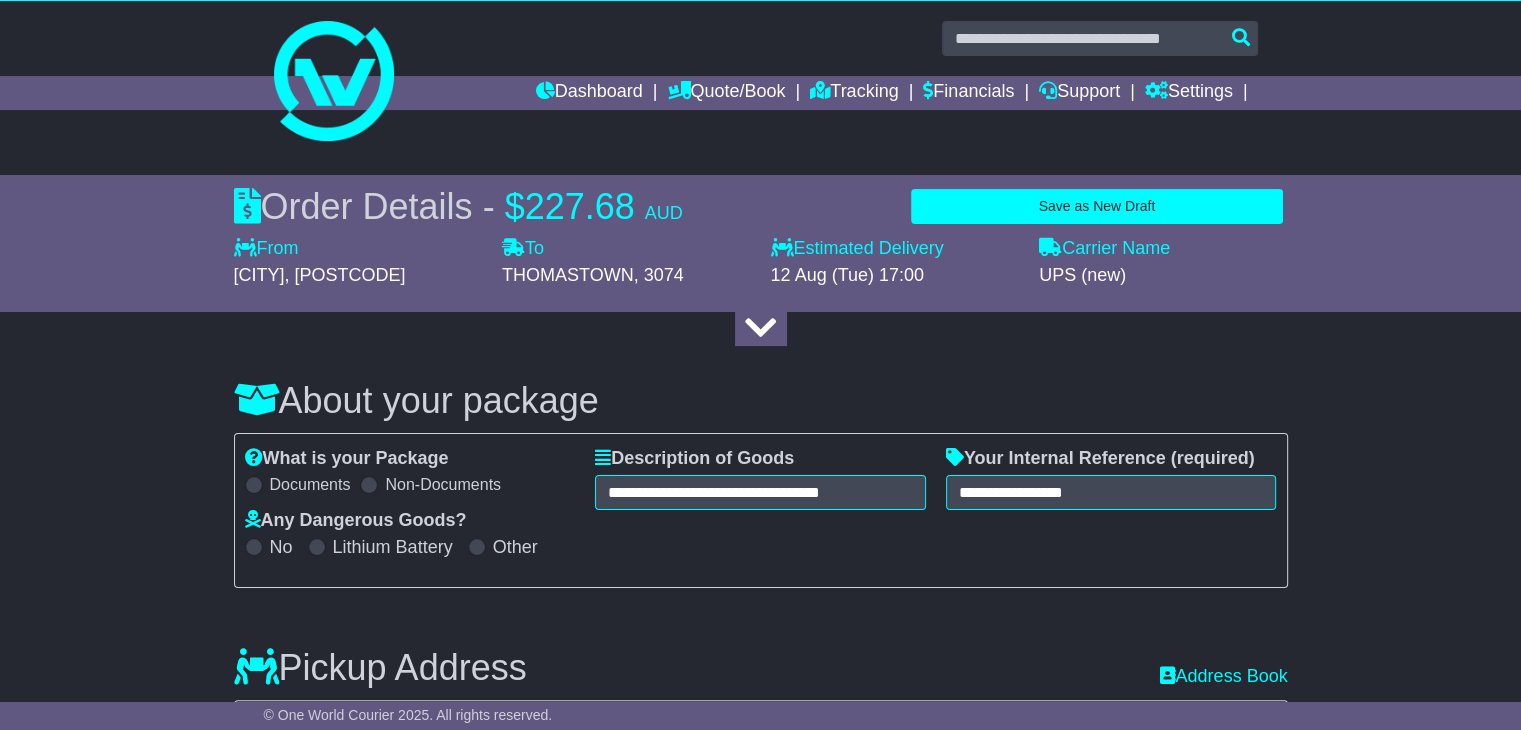 click at bounding box center (476, 780) 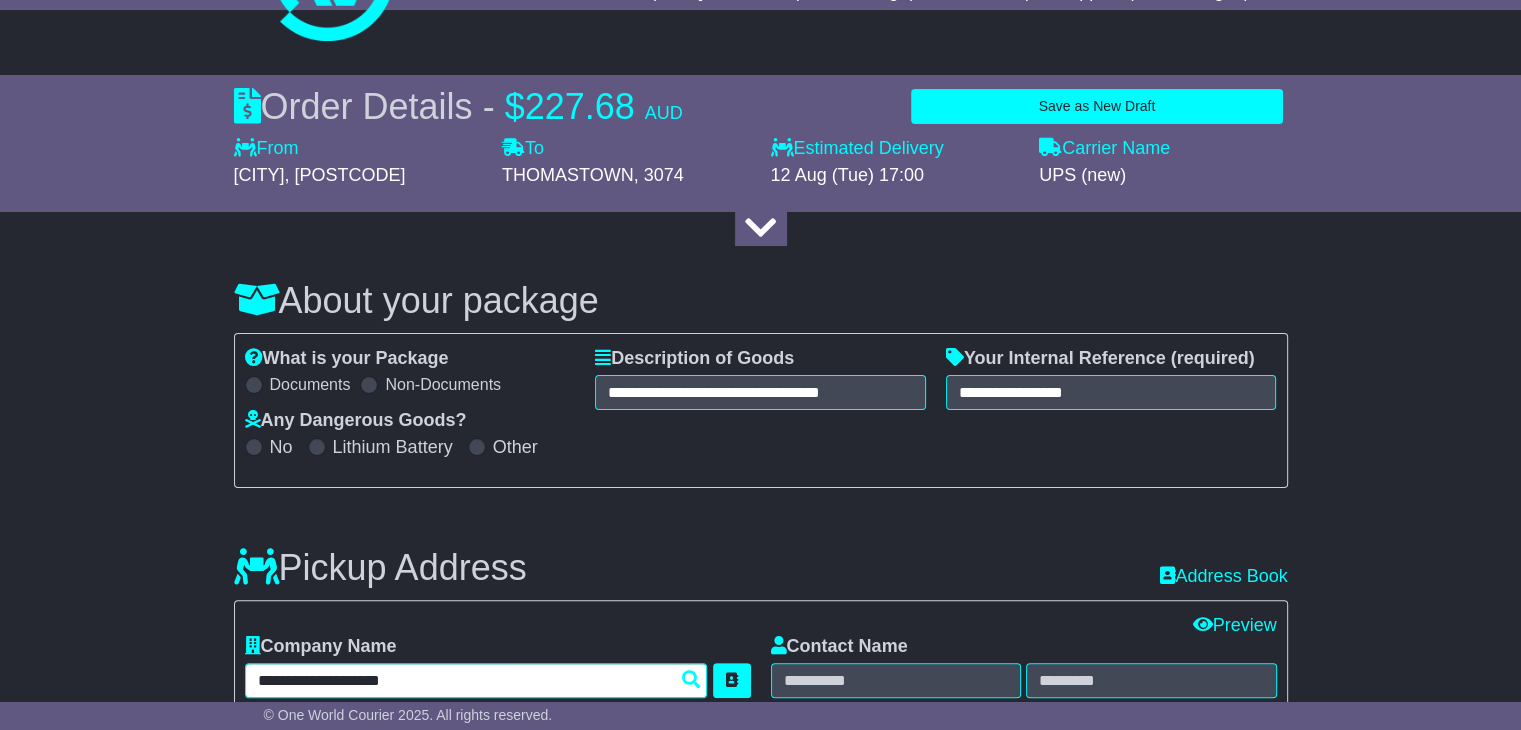 type on "**********" 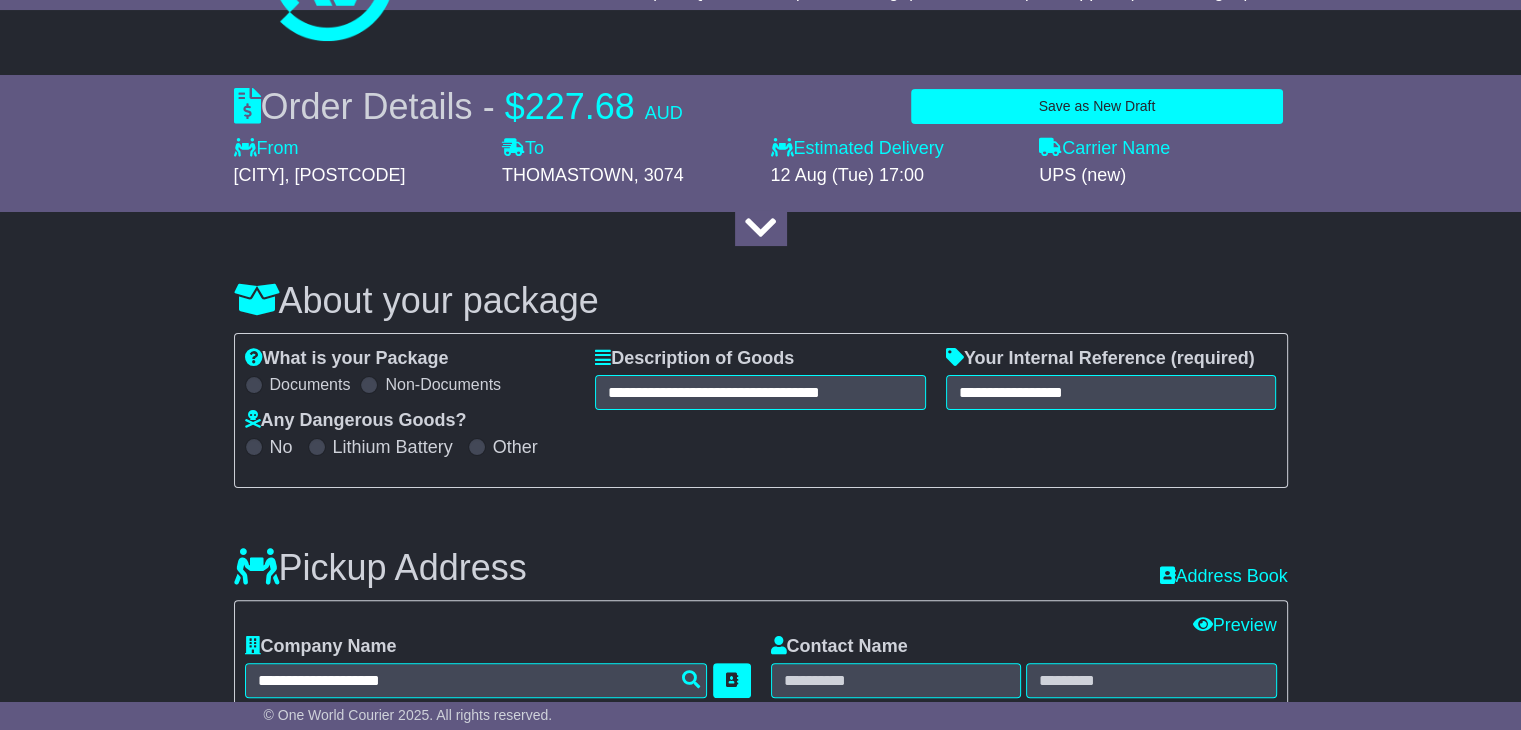 click at bounding box center (498, 833) 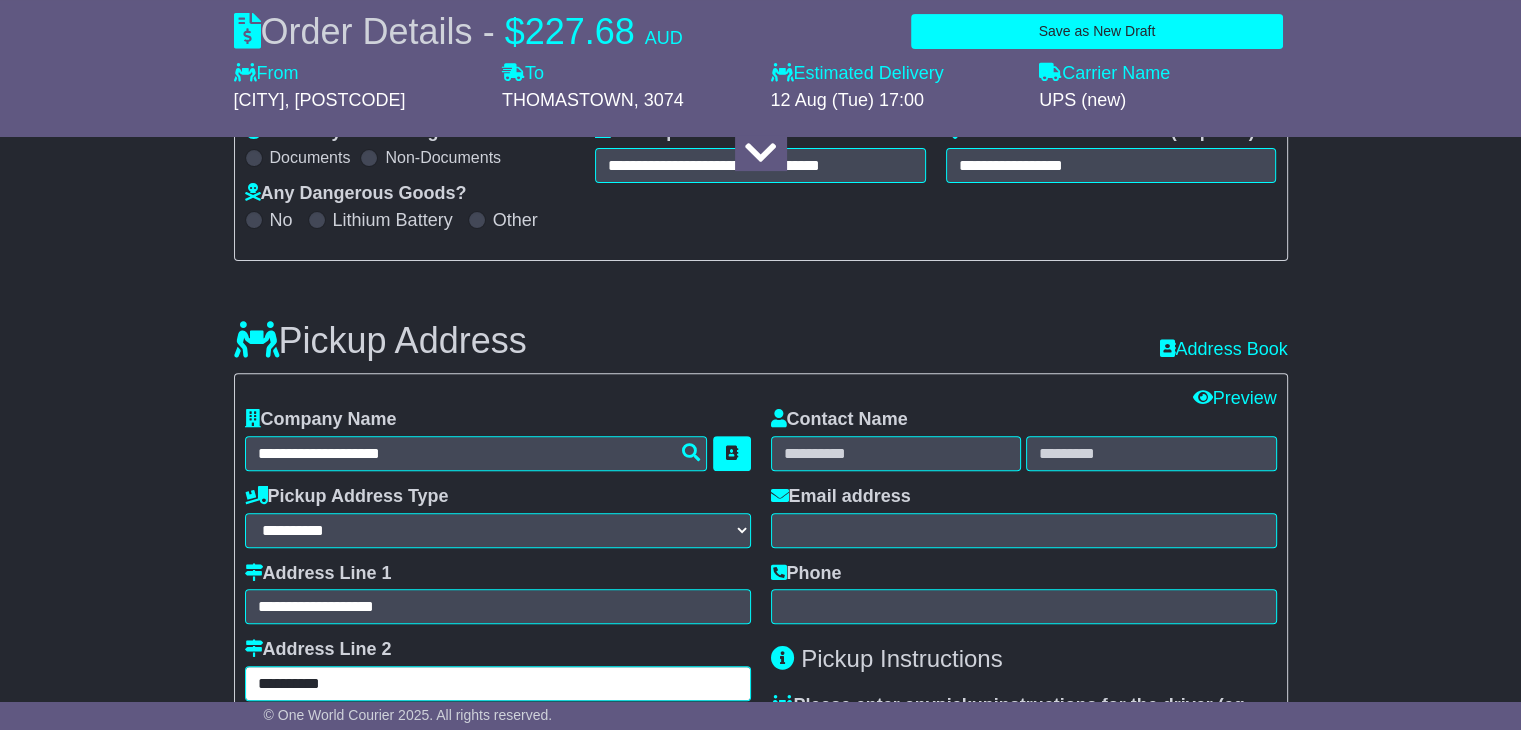 scroll, scrollTop: 700, scrollLeft: 0, axis: vertical 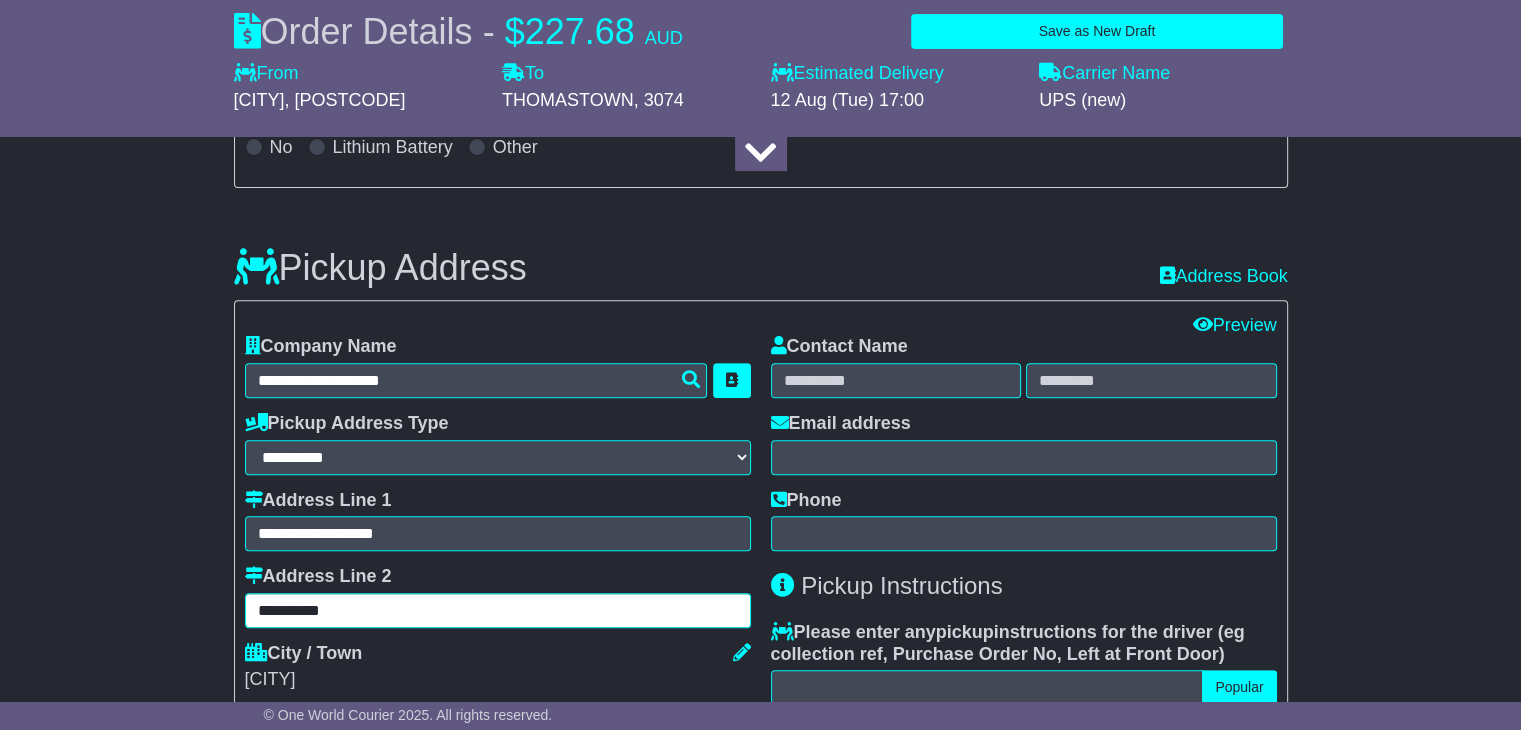 type on "**********" 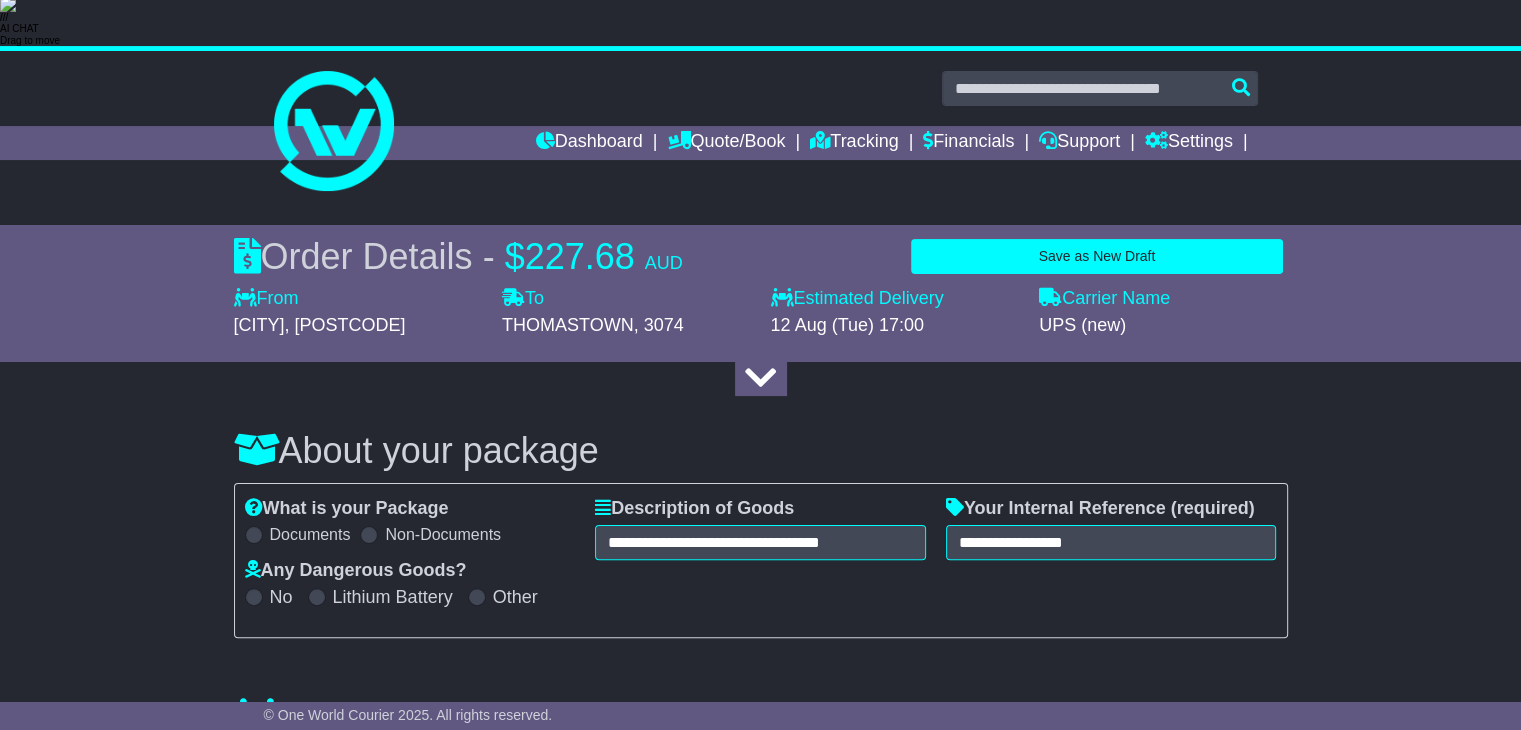 scroll, scrollTop: 400, scrollLeft: 0, axis: vertical 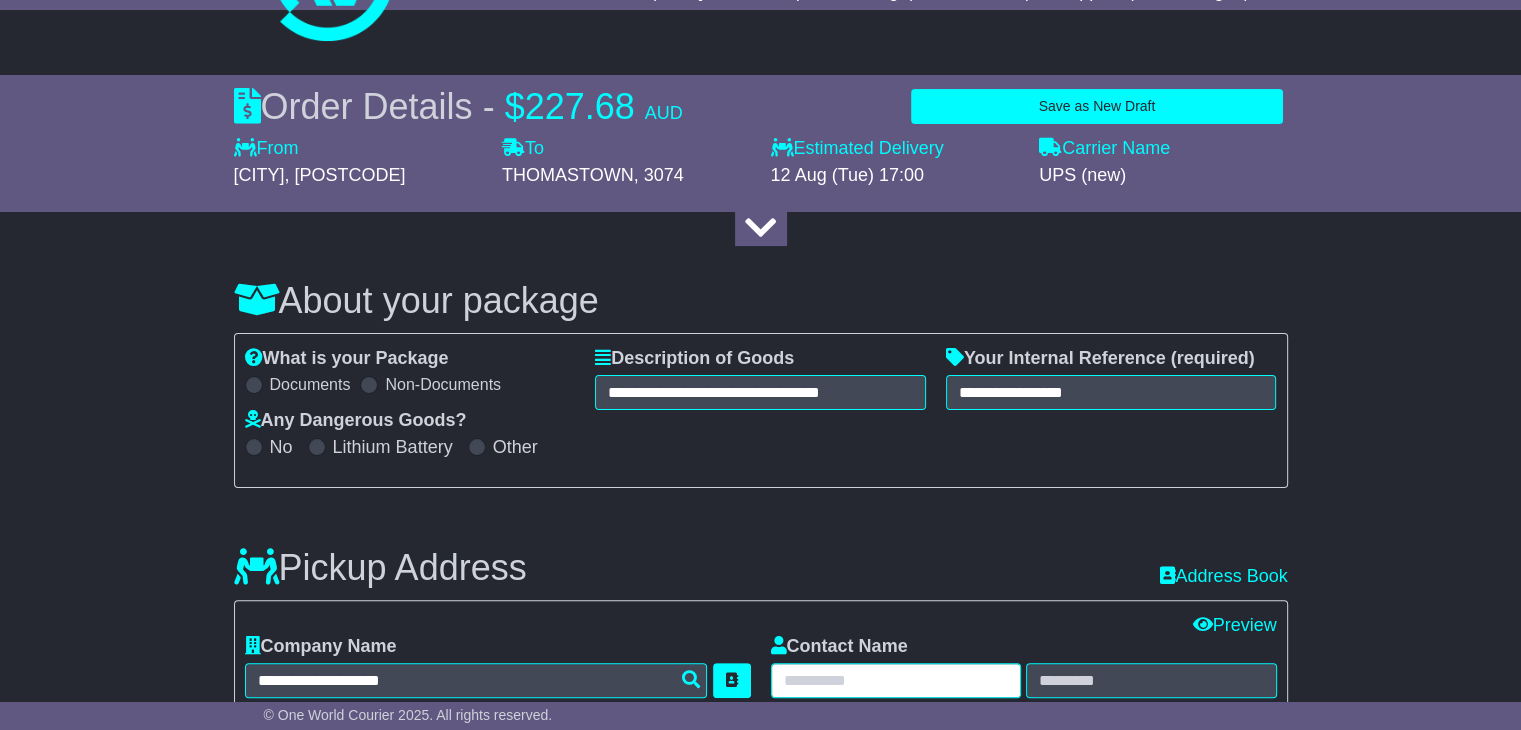 click at bounding box center (896, 680) 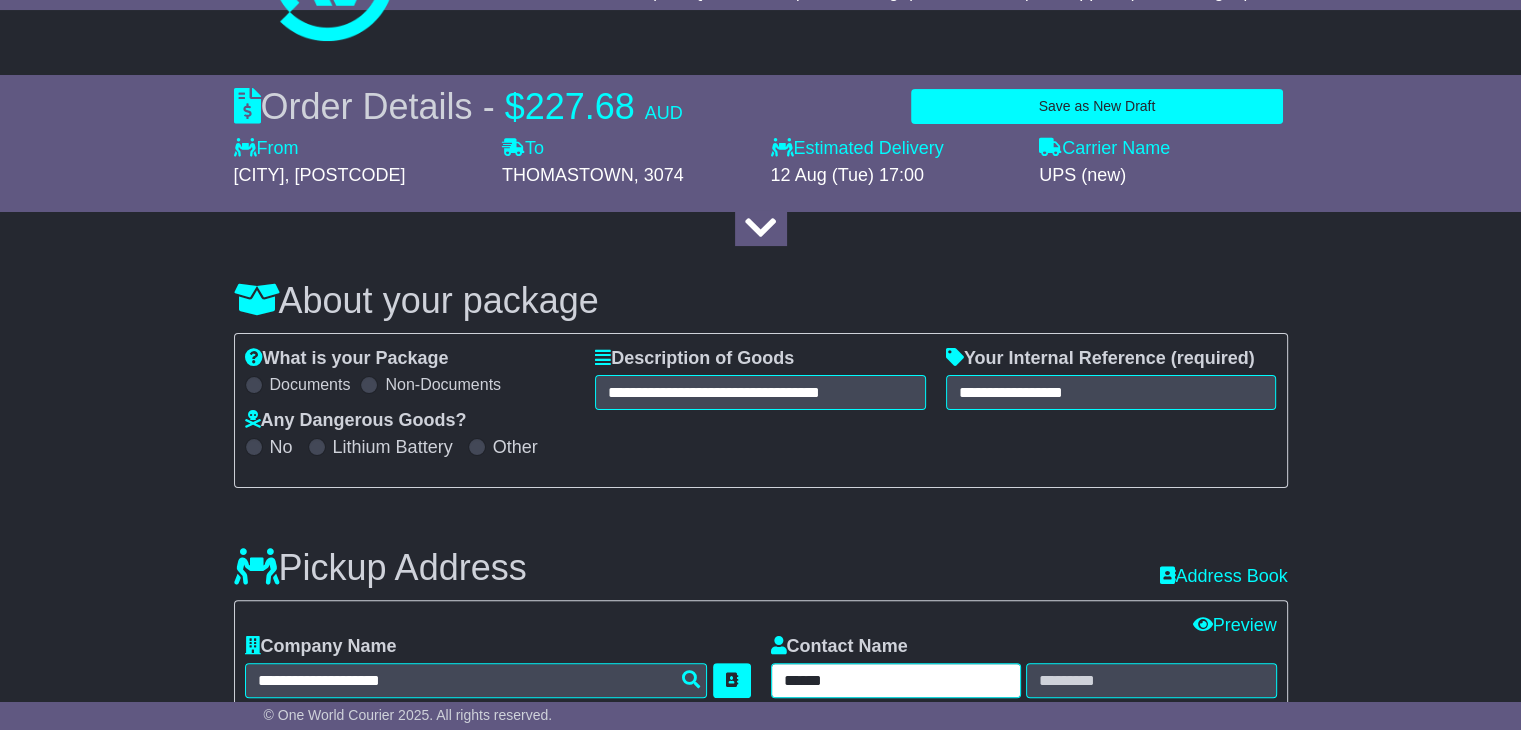 type on "******" 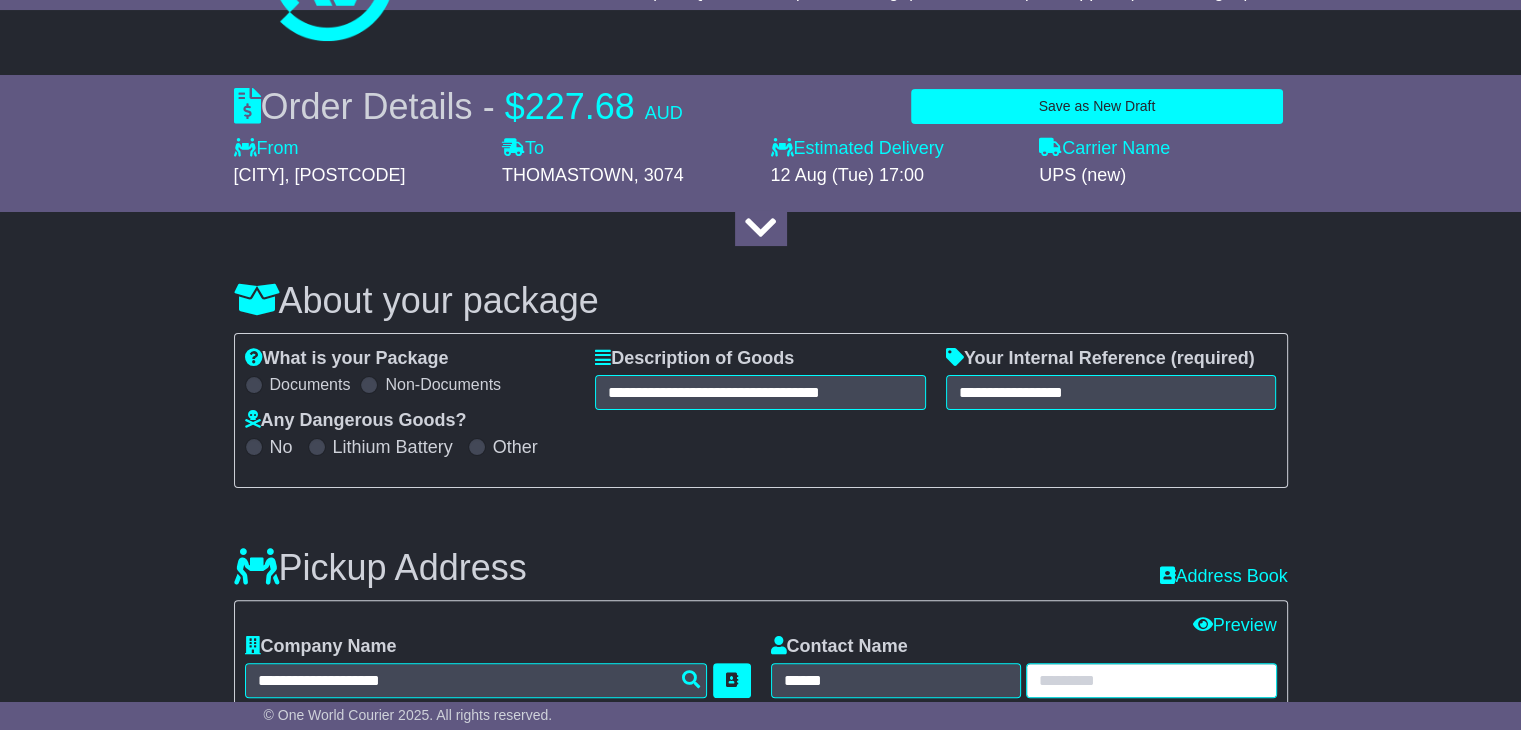 click at bounding box center [1151, 680] 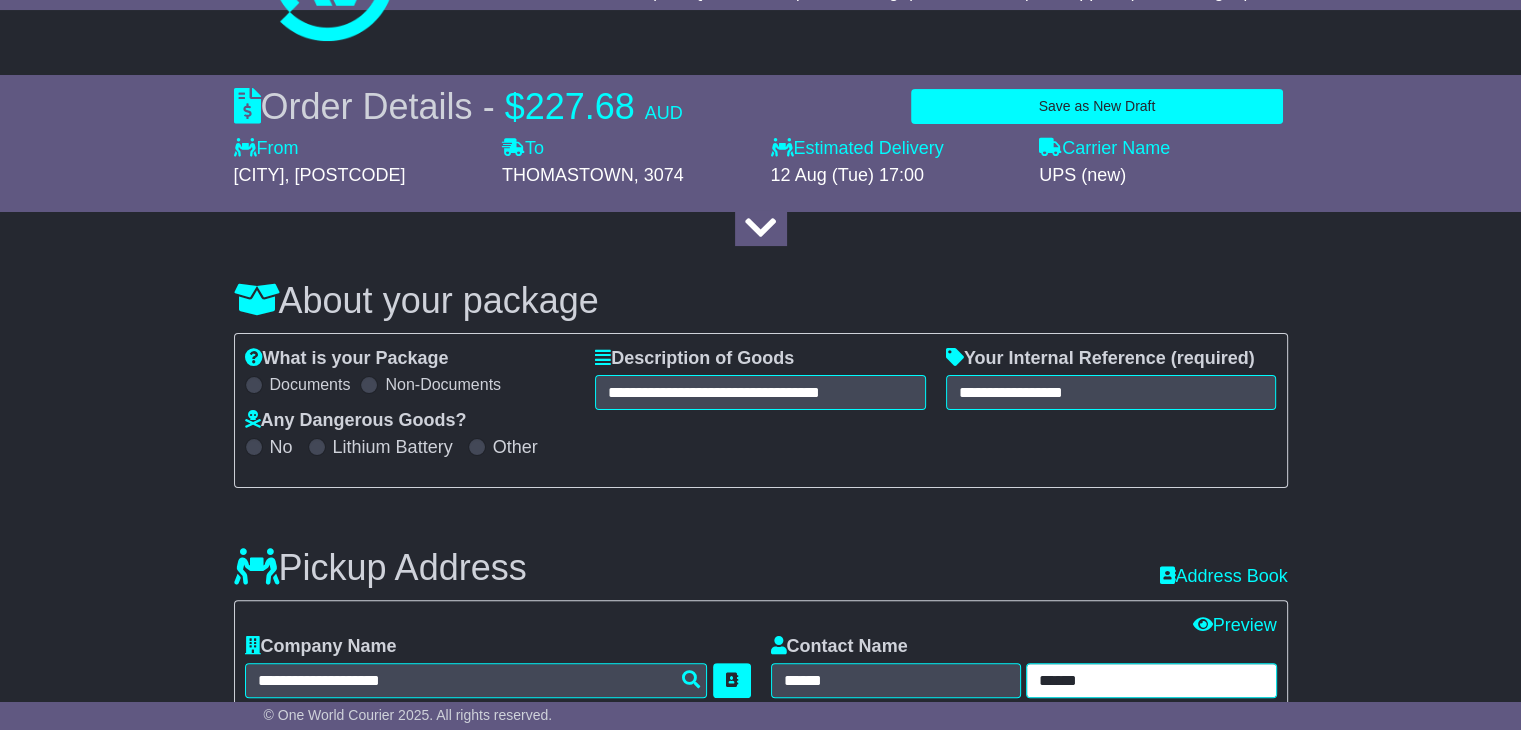 type on "******" 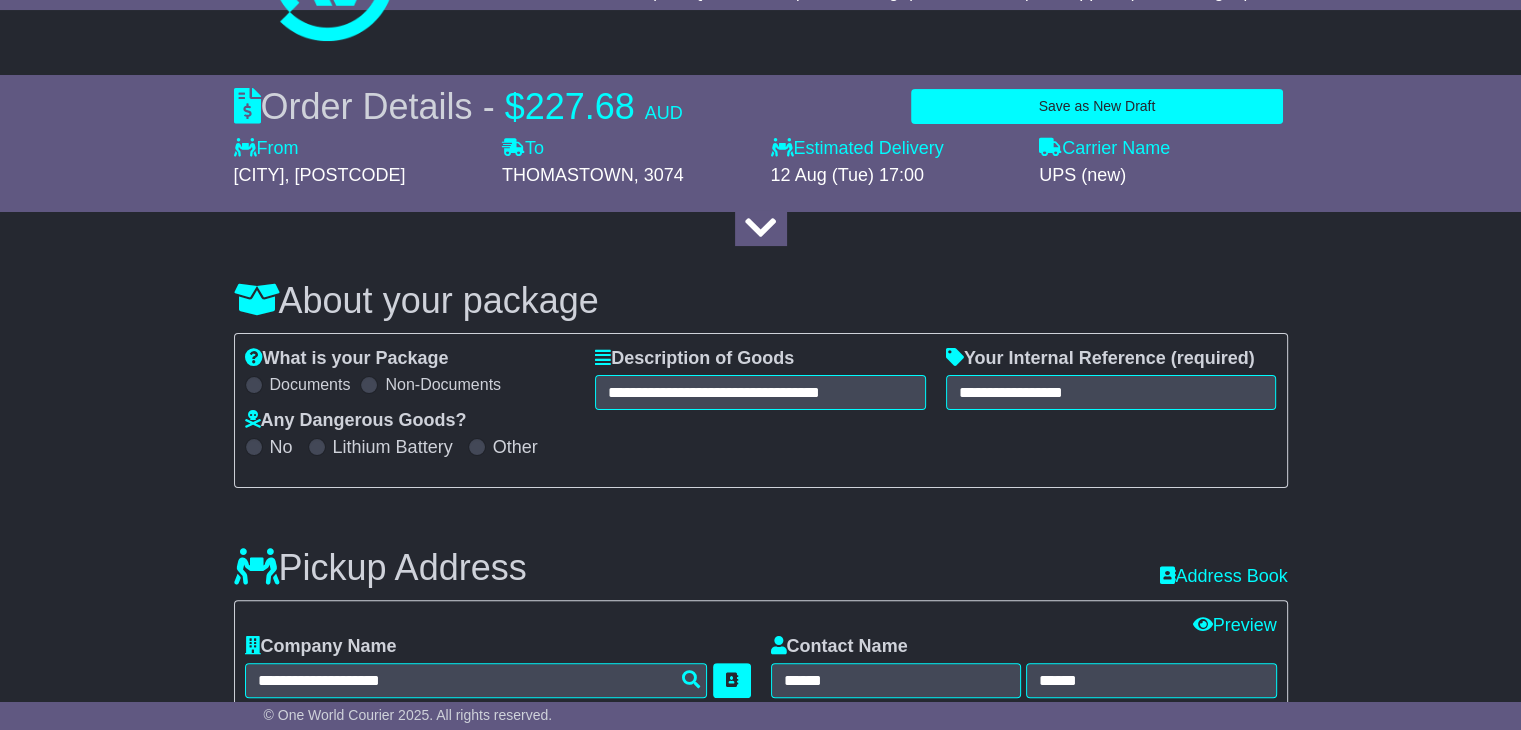 click at bounding box center [1024, 757] 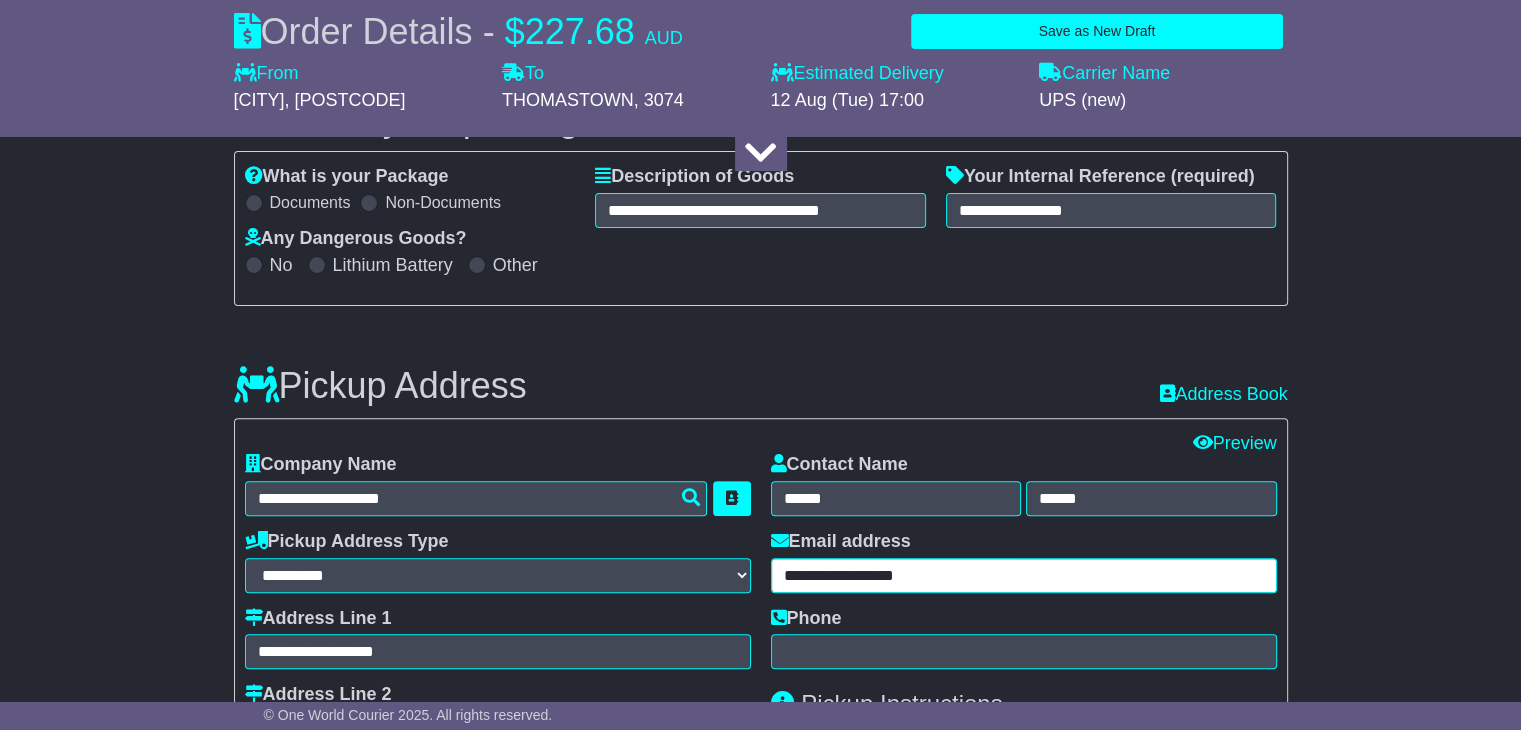 scroll, scrollTop: 600, scrollLeft: 0, axis: vertical 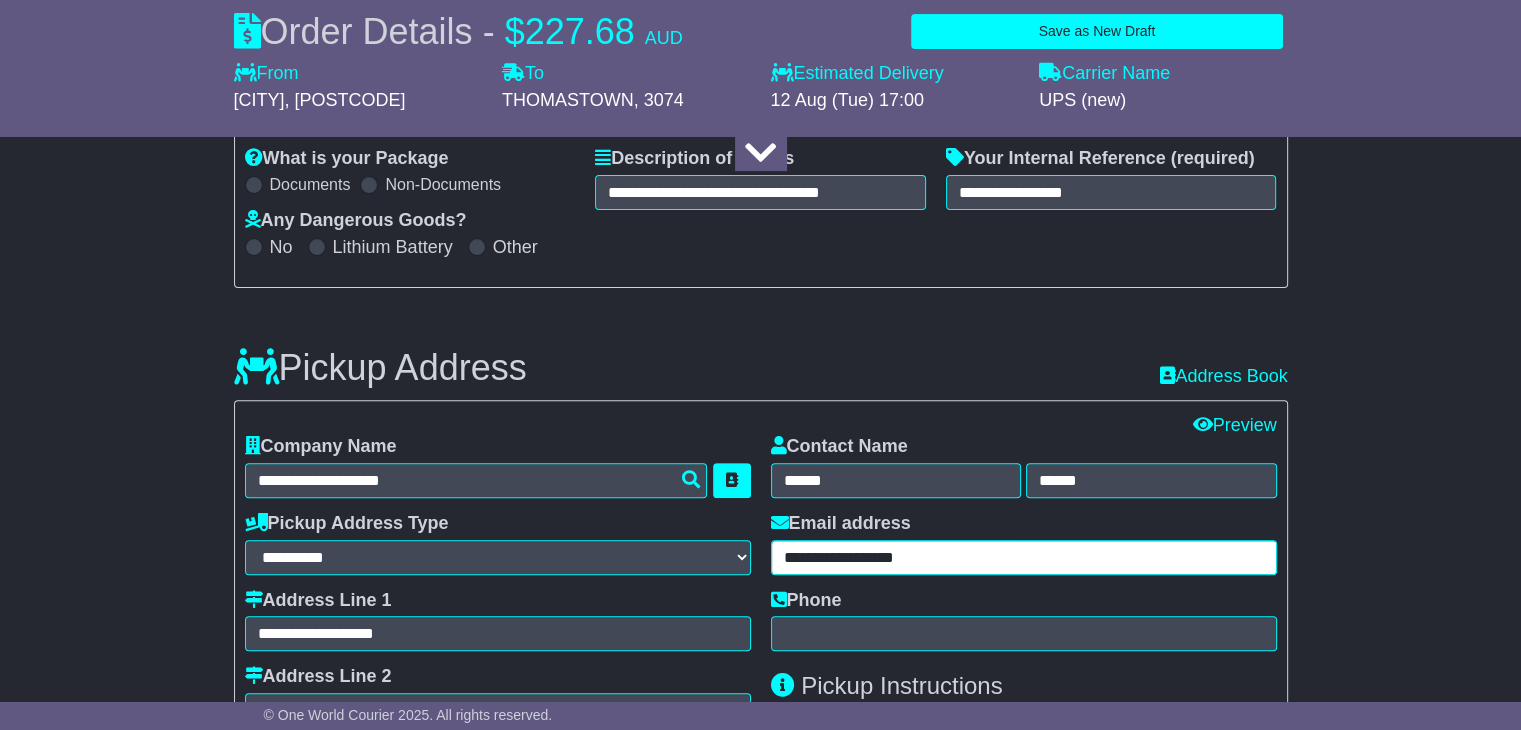 type on "**********" 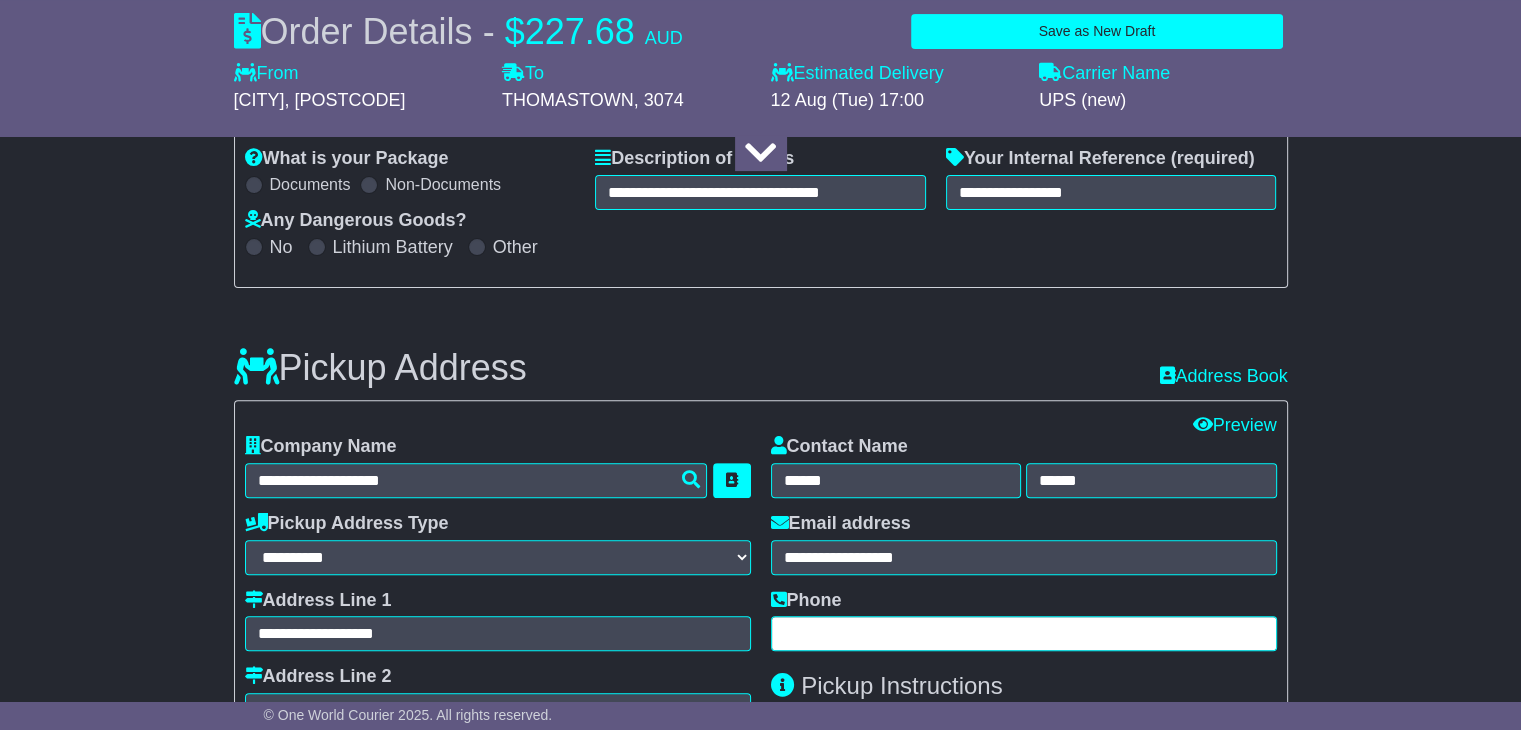 click at bounding box center [1024, 633] 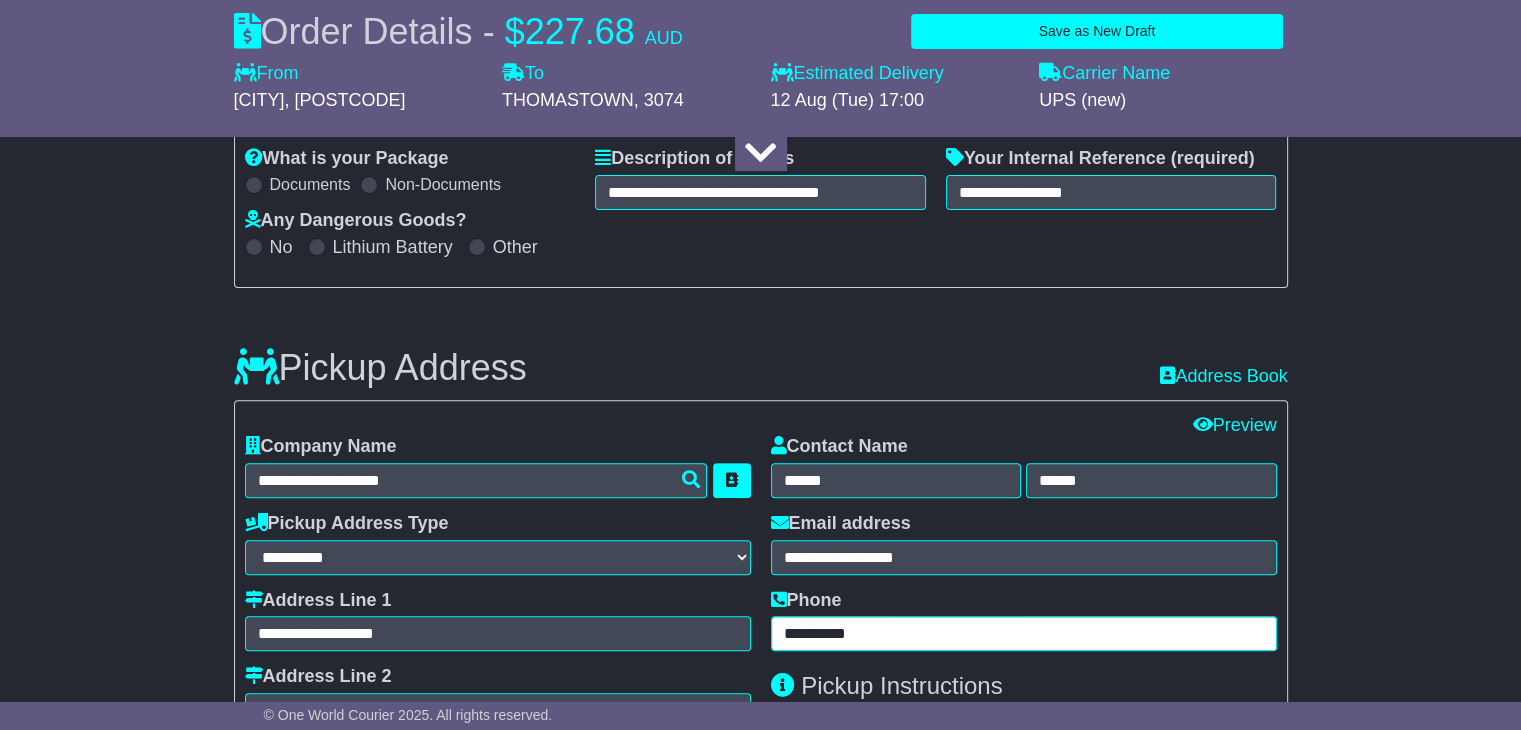 click on "**********" at bounding box center [1024, 633] 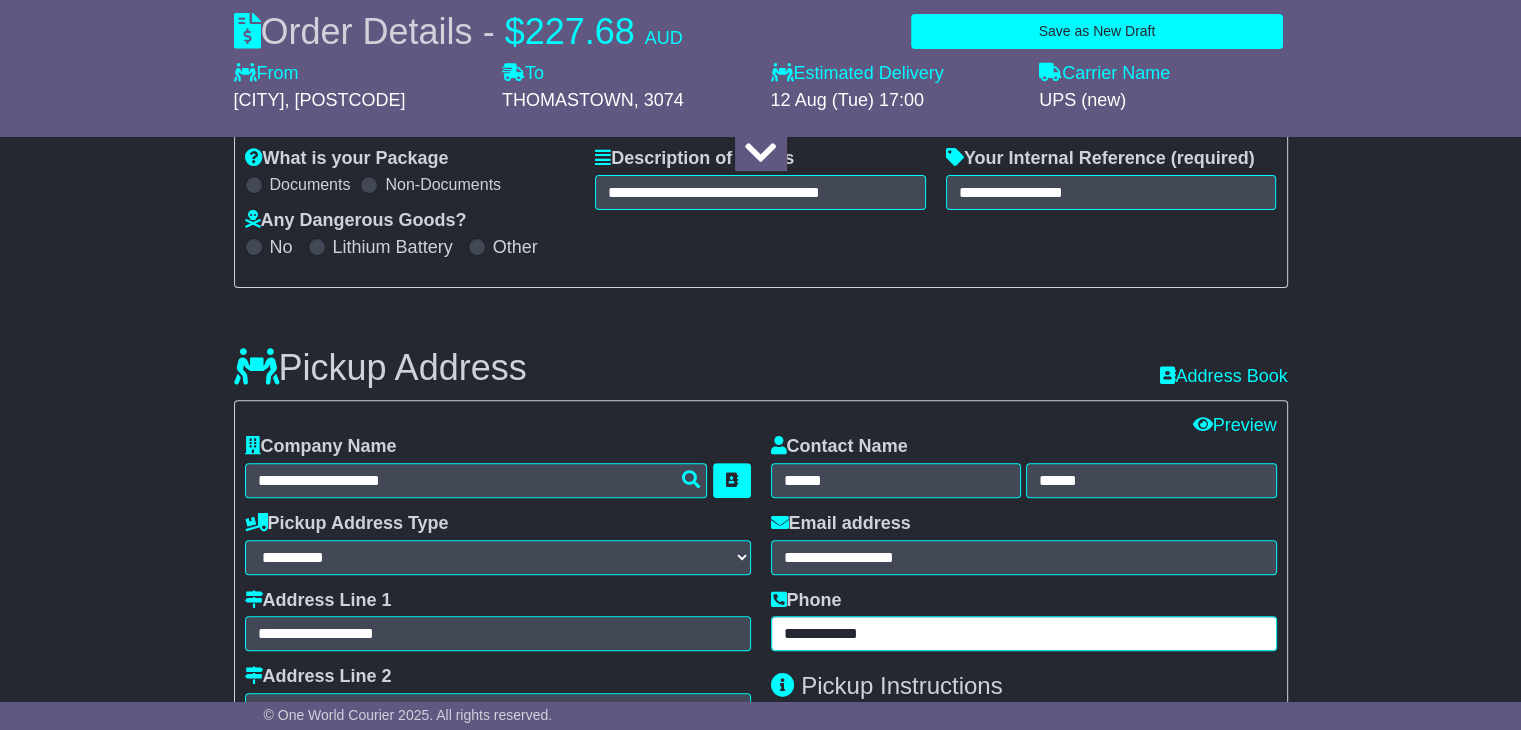 type on "**********" 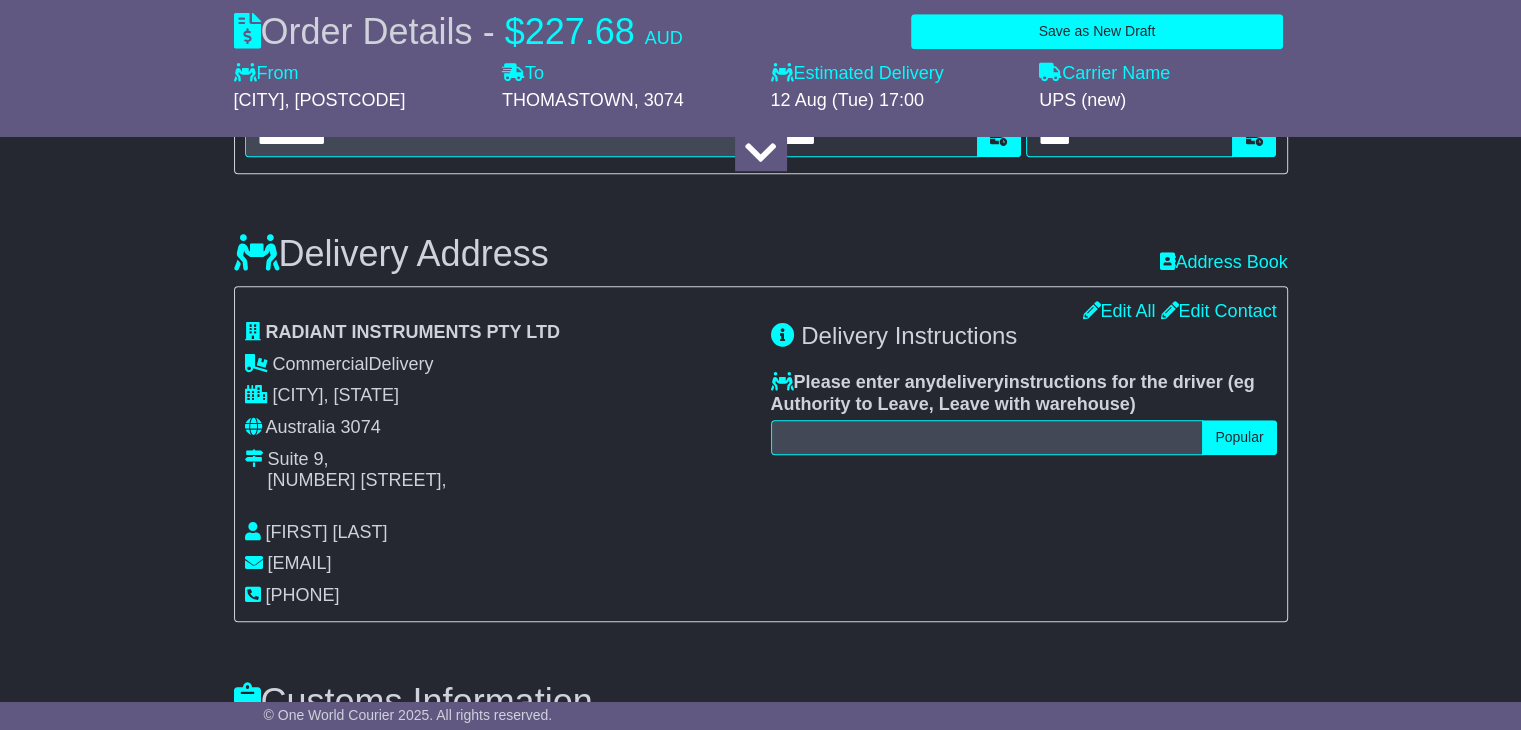 scroll, scrollTop: 1600, scrollLeft: 0, axis: vertical 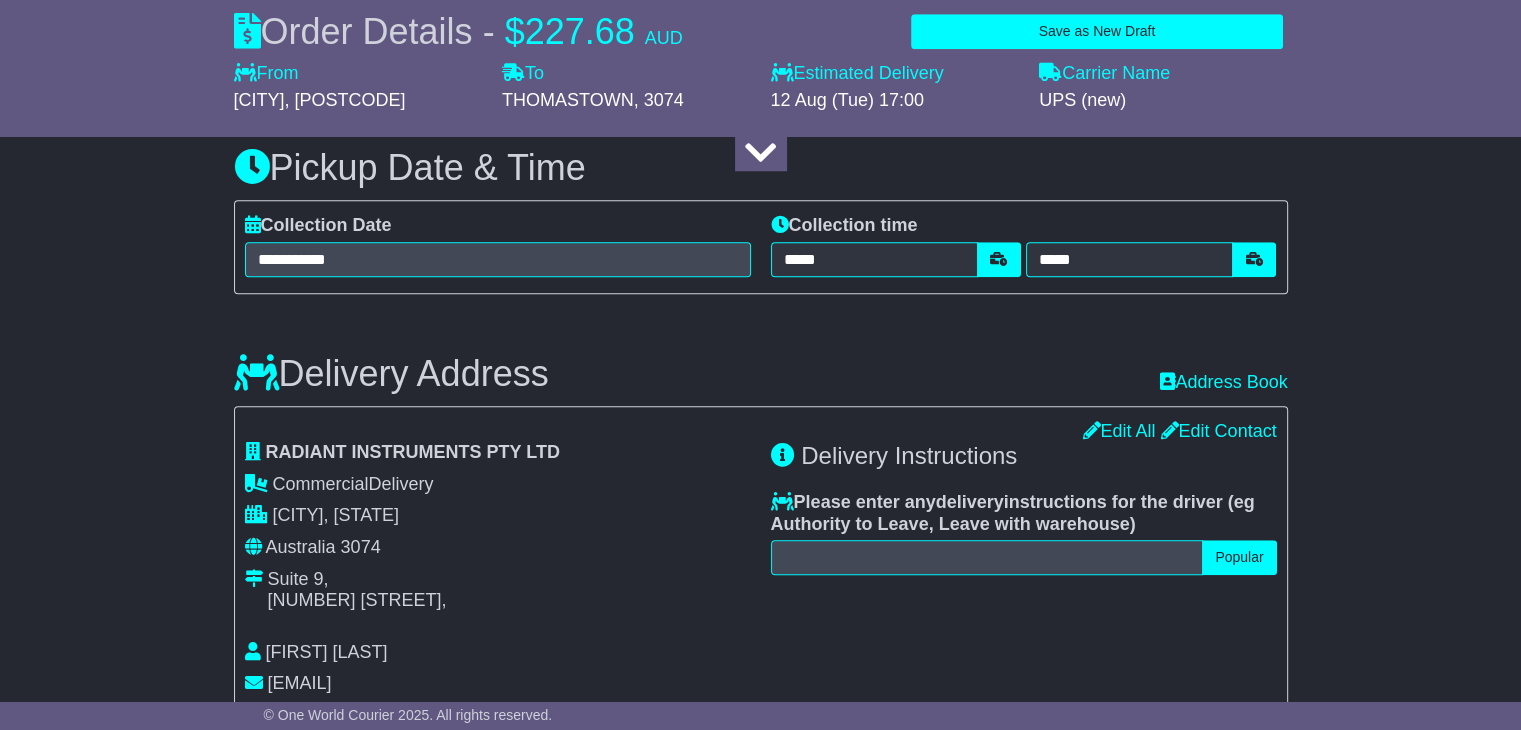click on "**********" at bounding box center [866, 912] 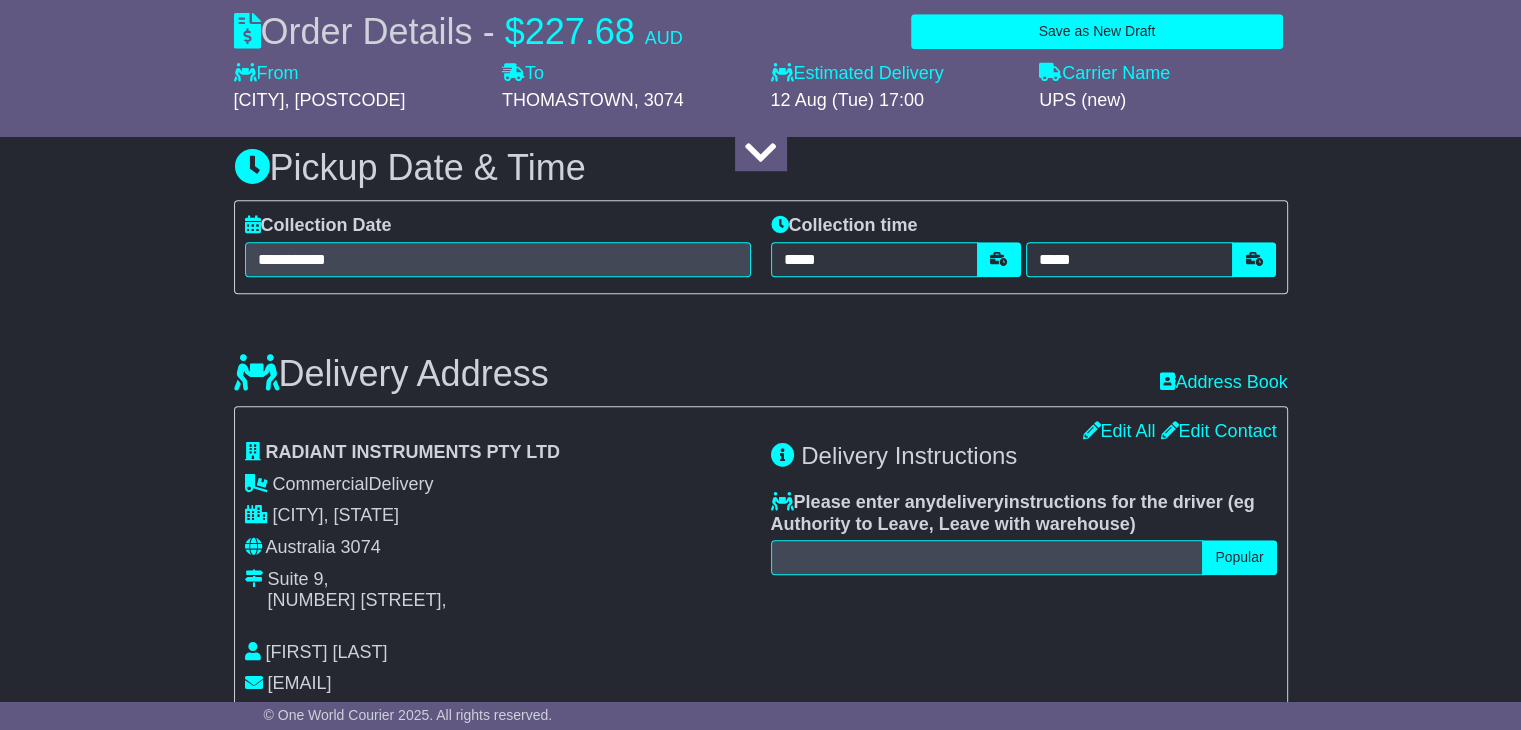 click at bounding box center [1121, 912] 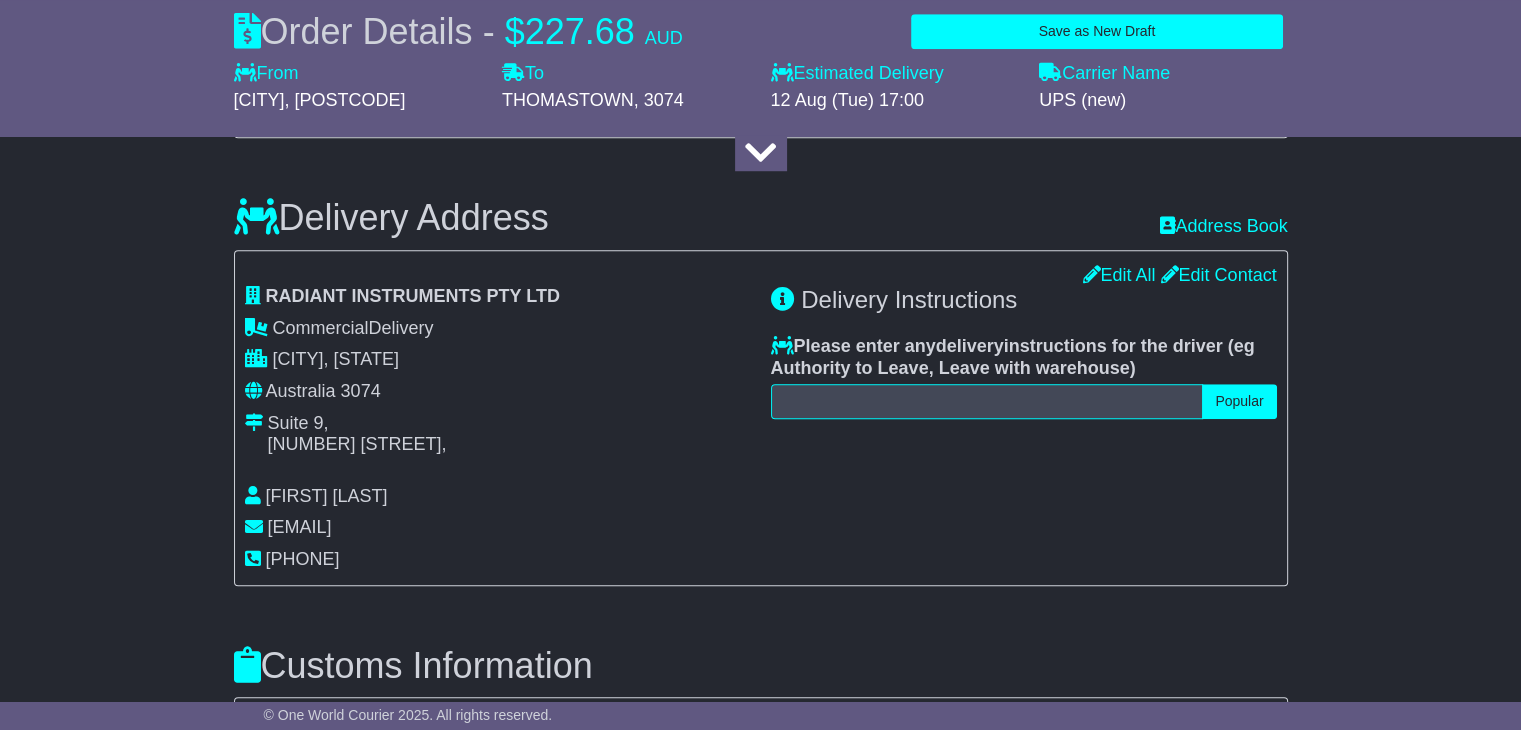 type on "***" 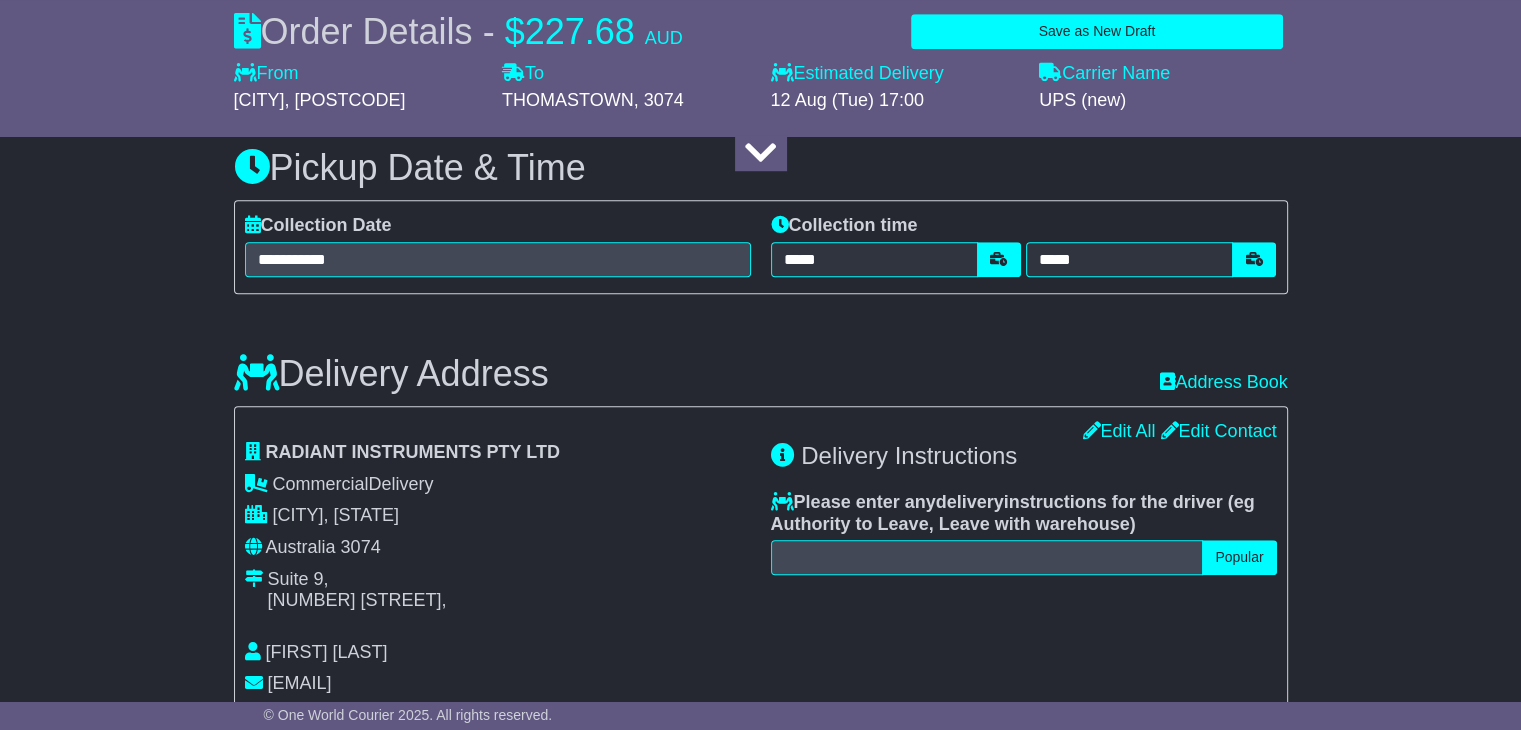 click on "**********" at bounding box center [760, 910] 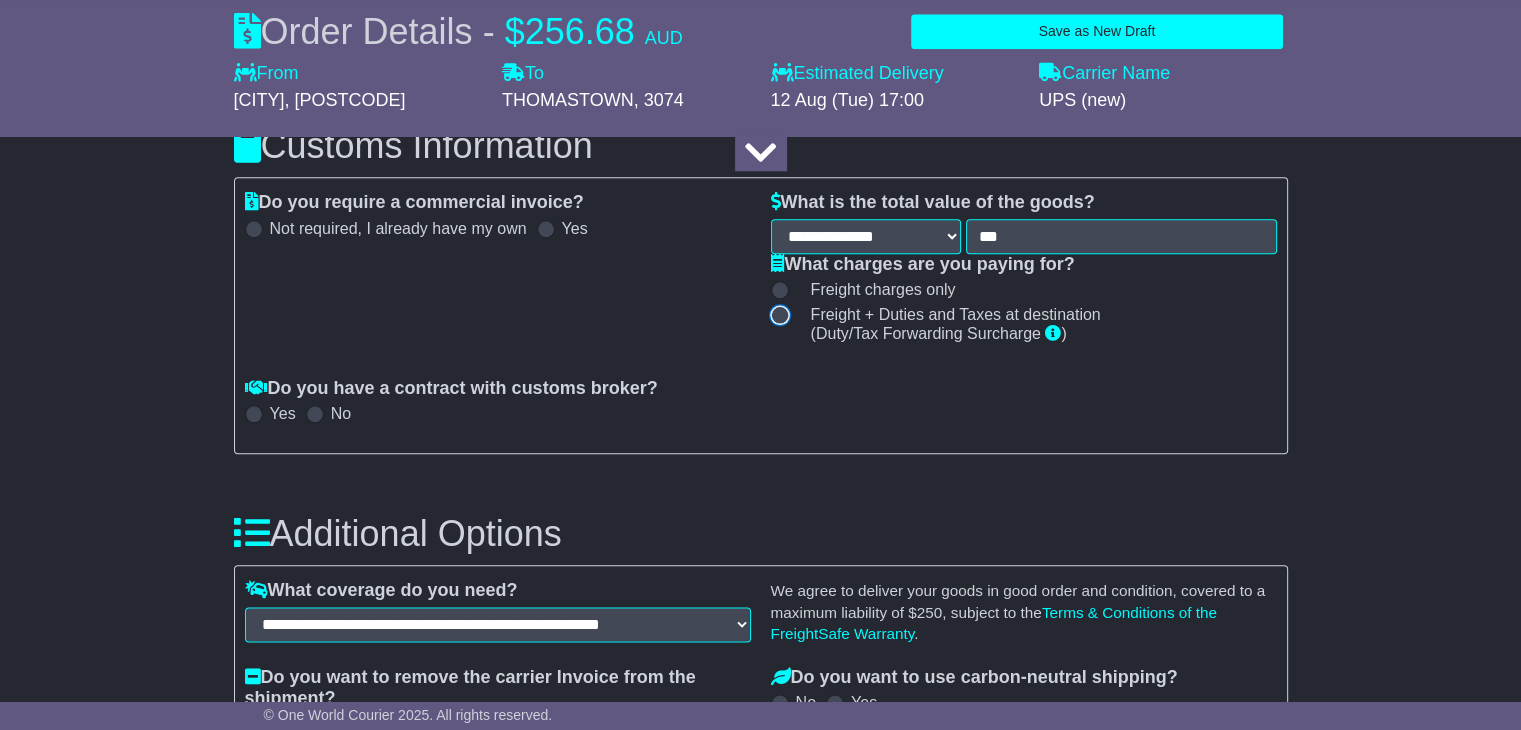scroll, scrollTop: 2300, scrollLeft: 0, axis: vertical 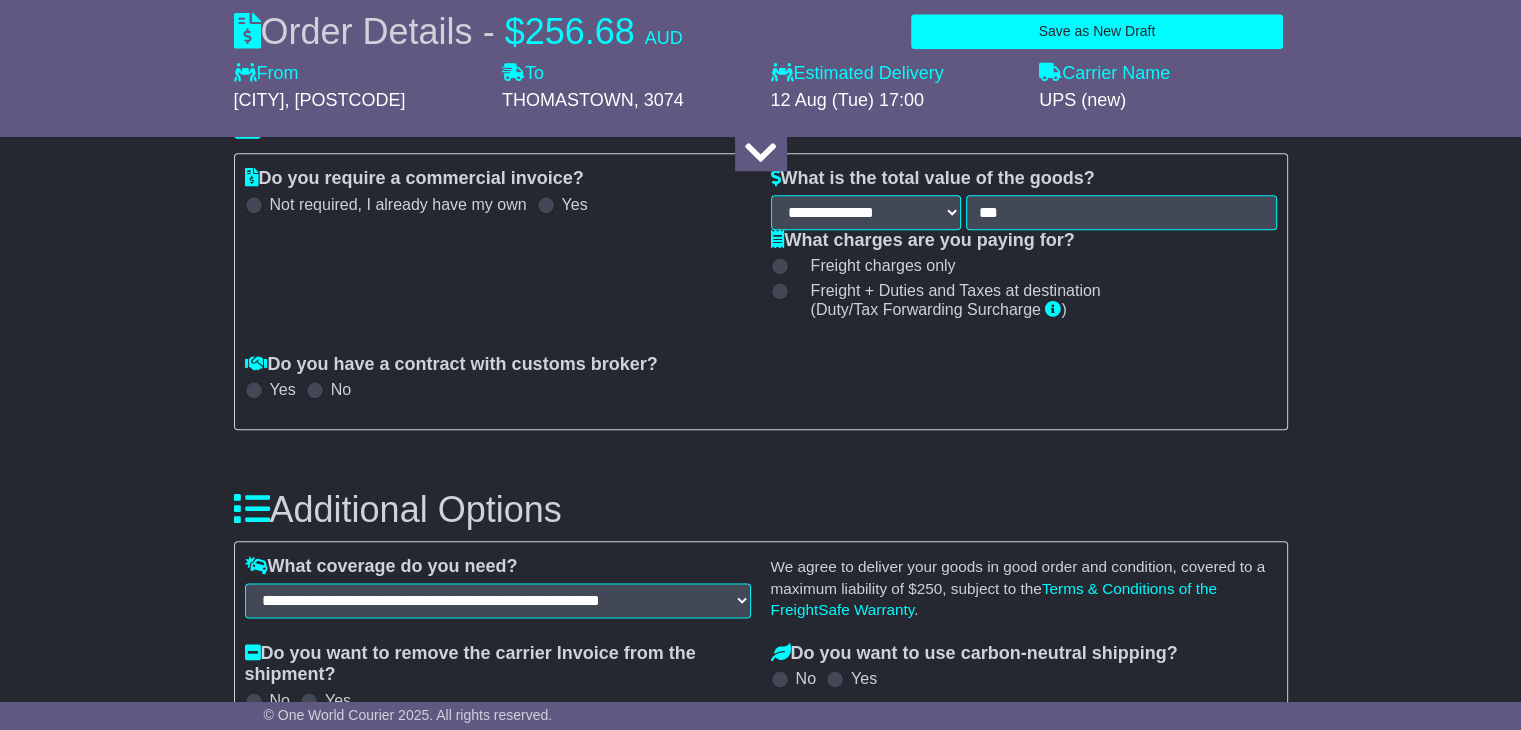 click at bounding box center [254, 928] 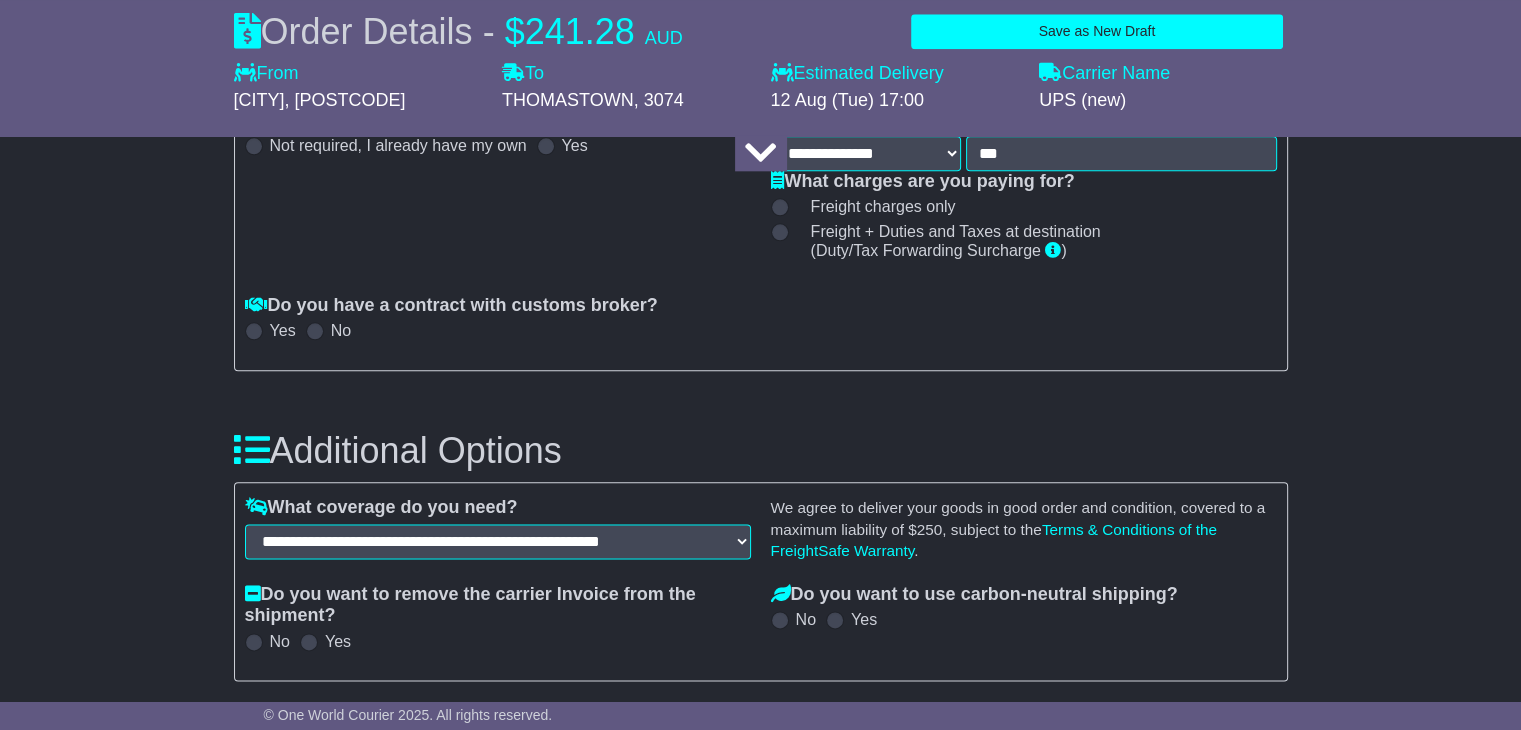 scroll, scrollTop: 2400, scrollLeft: 0, axis: vertical 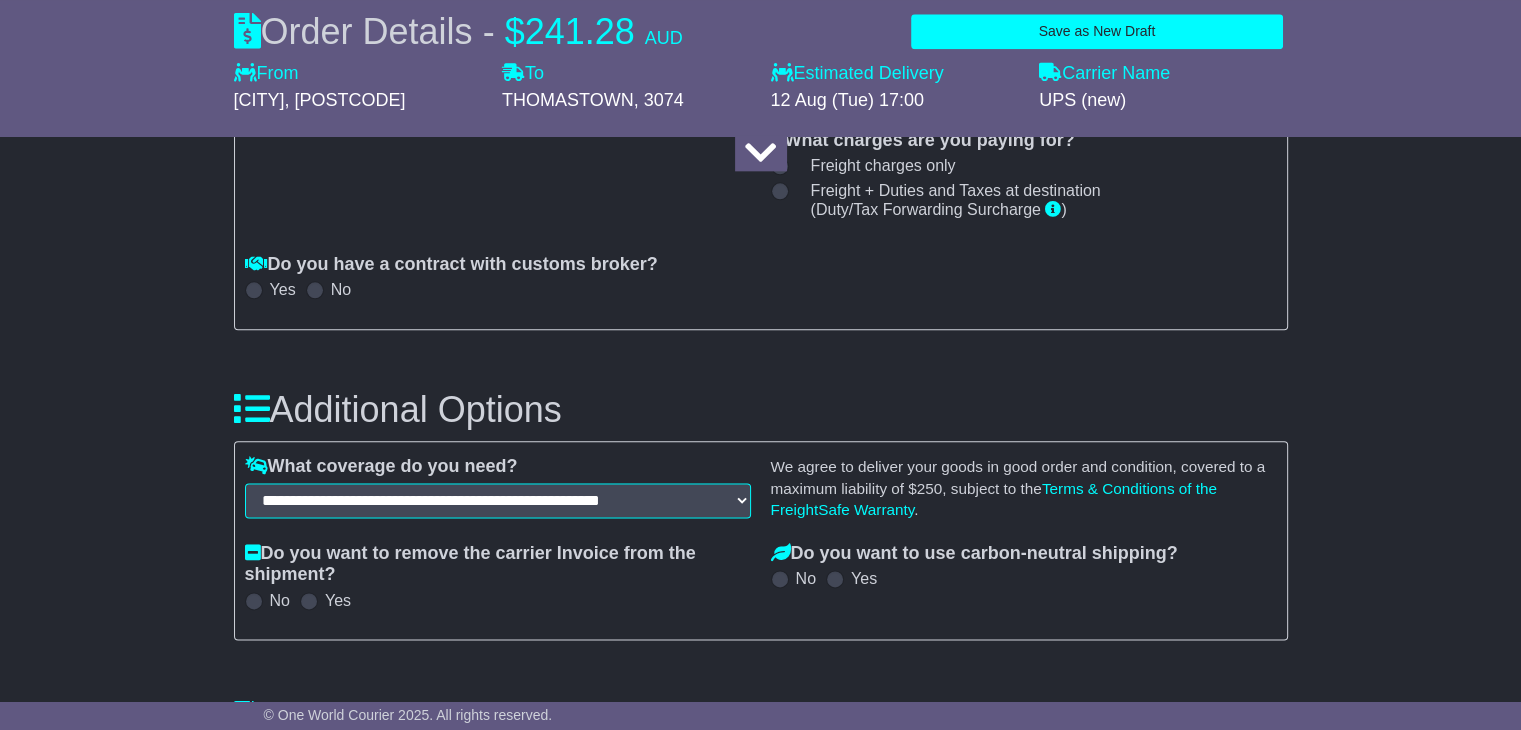 click at bounding box center [761, 1025] 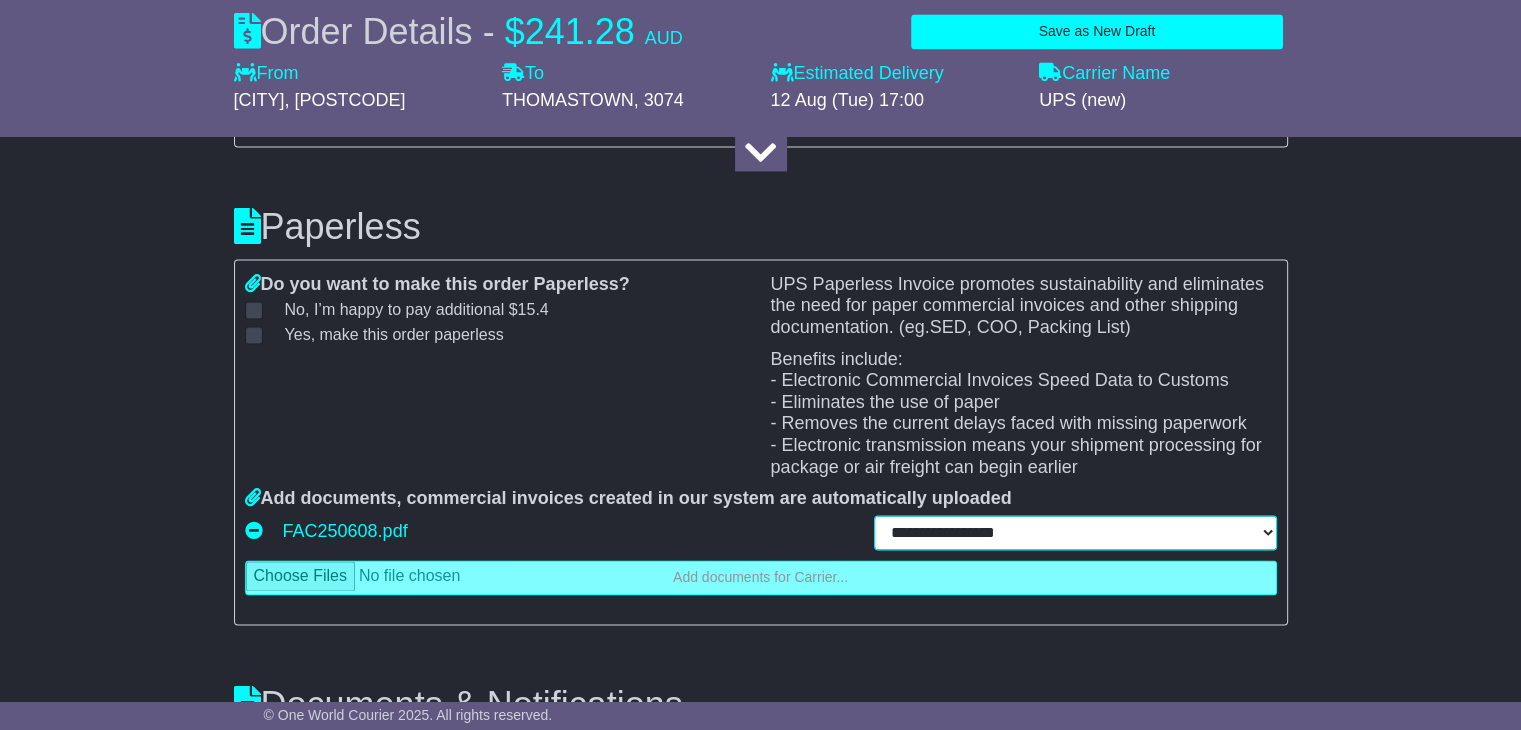 scroll, scrollTop: 2900, scrollLeft: 0, axis: vertical 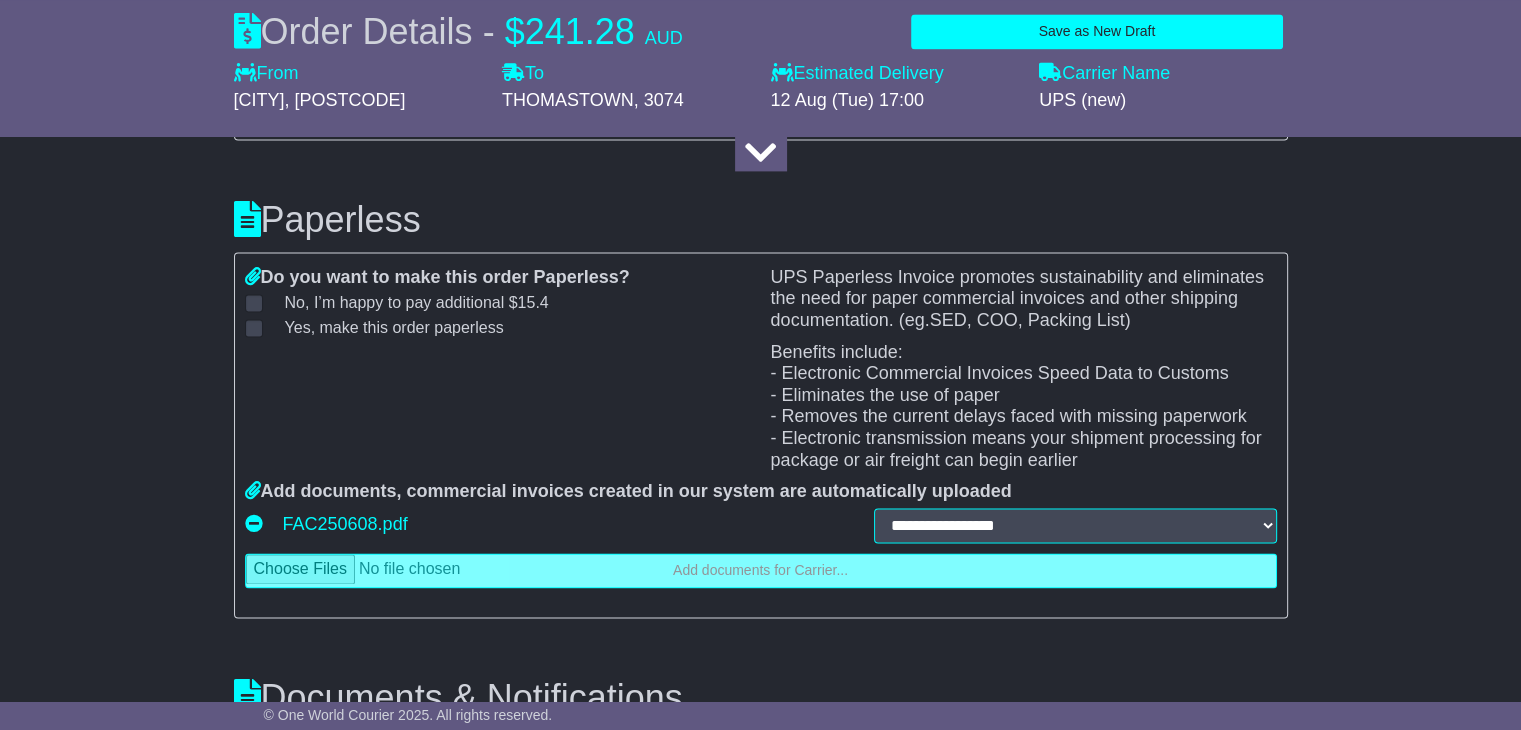 click at bounding box center (878, 781) 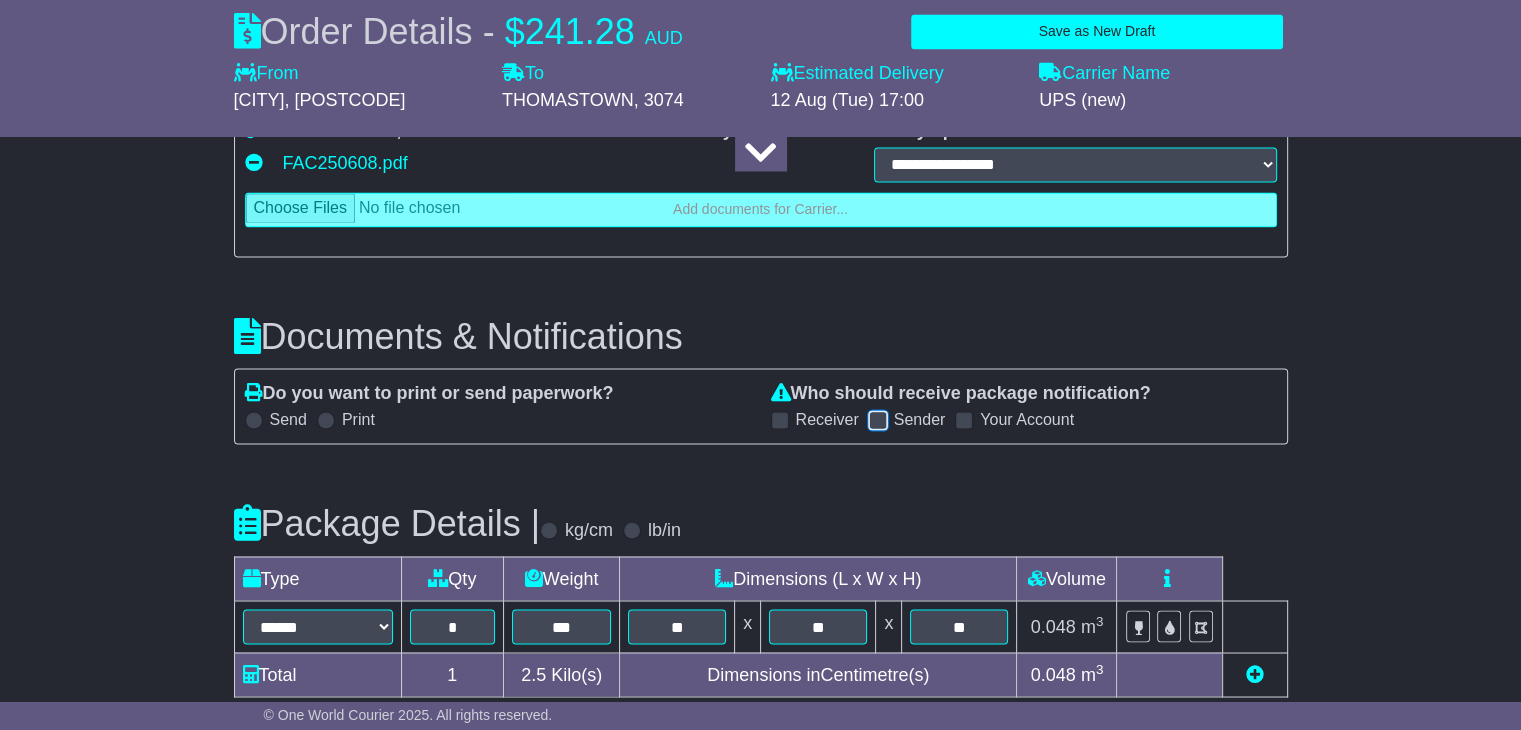 scroll, scrollTop: 3294, scrollLeft: 0, axis: vertical 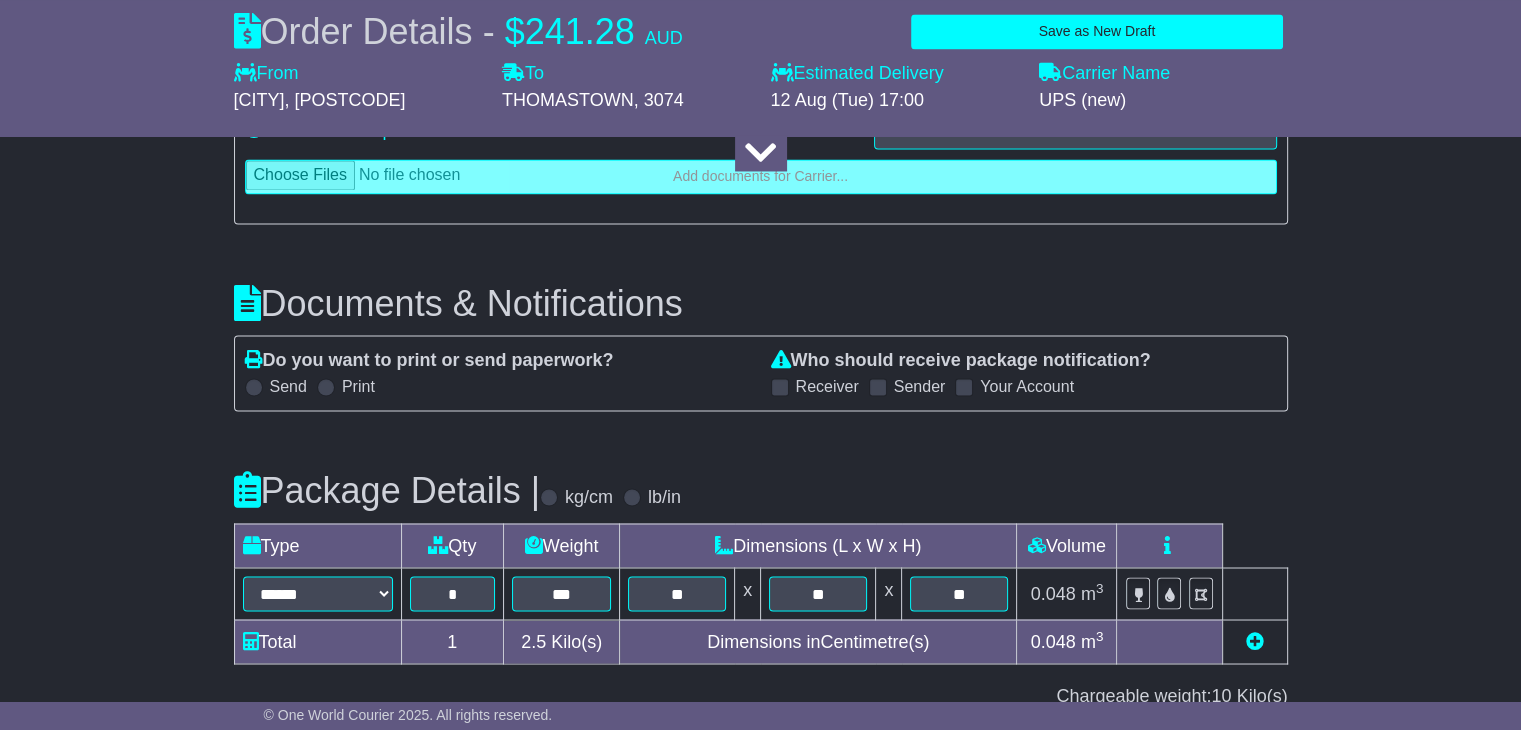 click on "Submit Your Order" at bounding box center (1216, 1097) 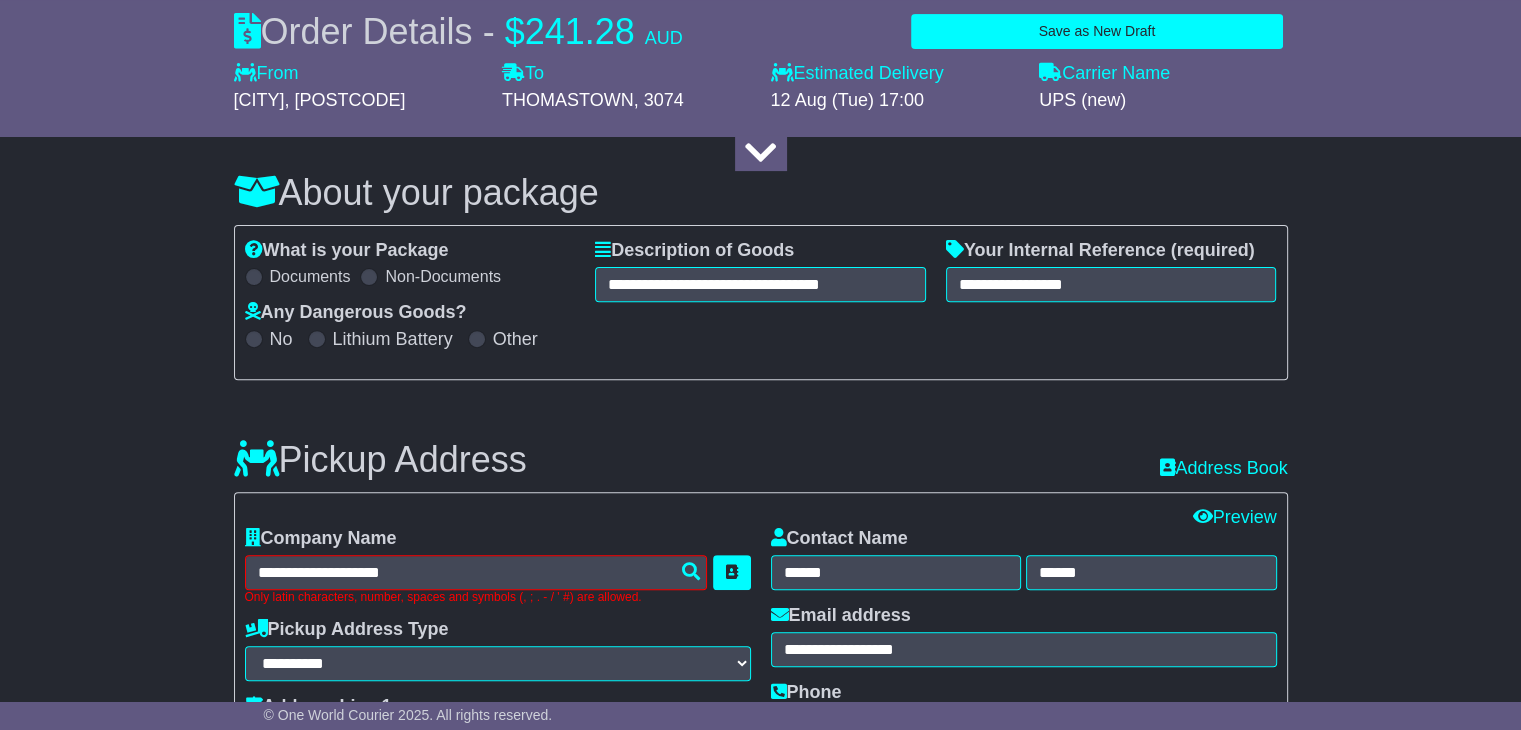 scroll, scrollTop: 580, scrollLeft: 0, axis: vertical 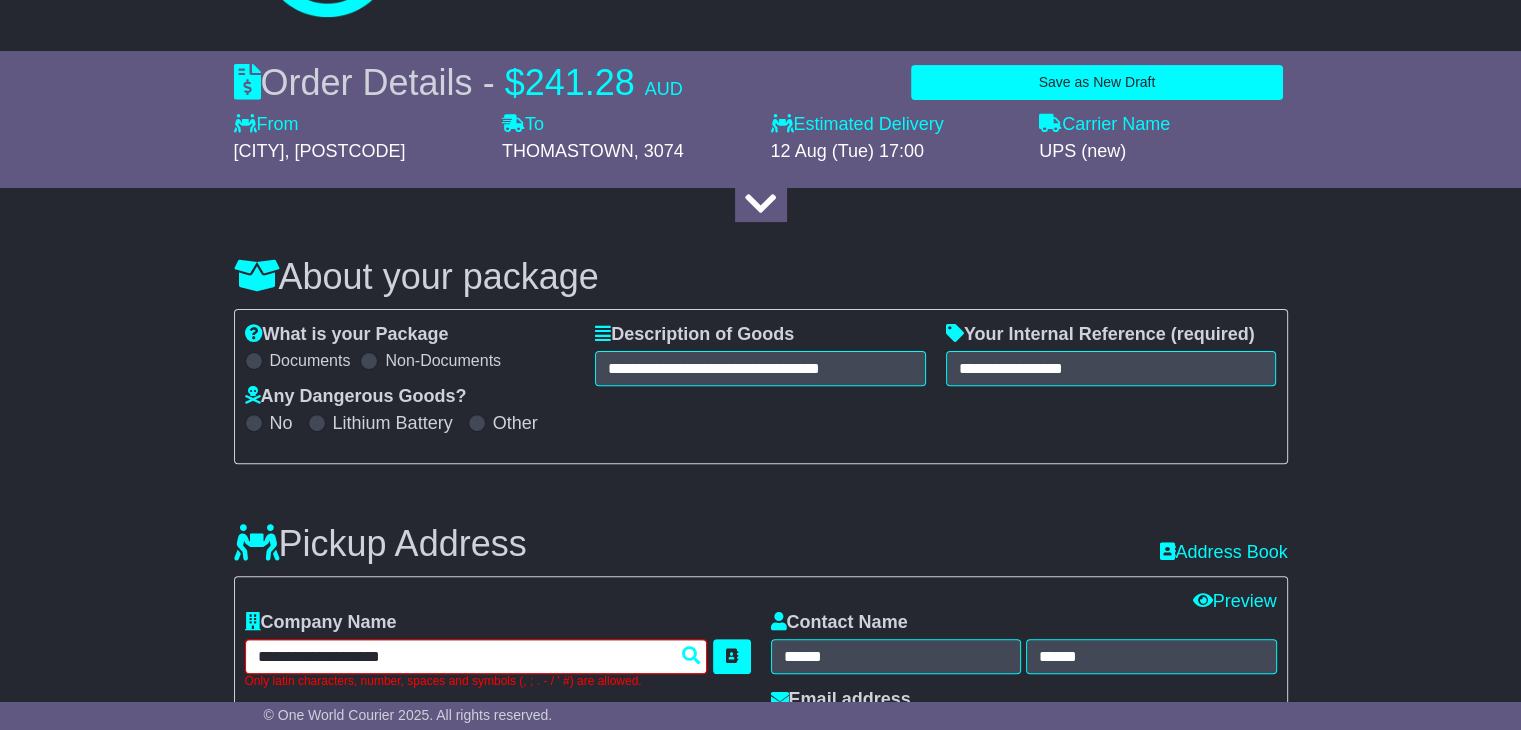 click on "**********" at bounding box center [476, 656] 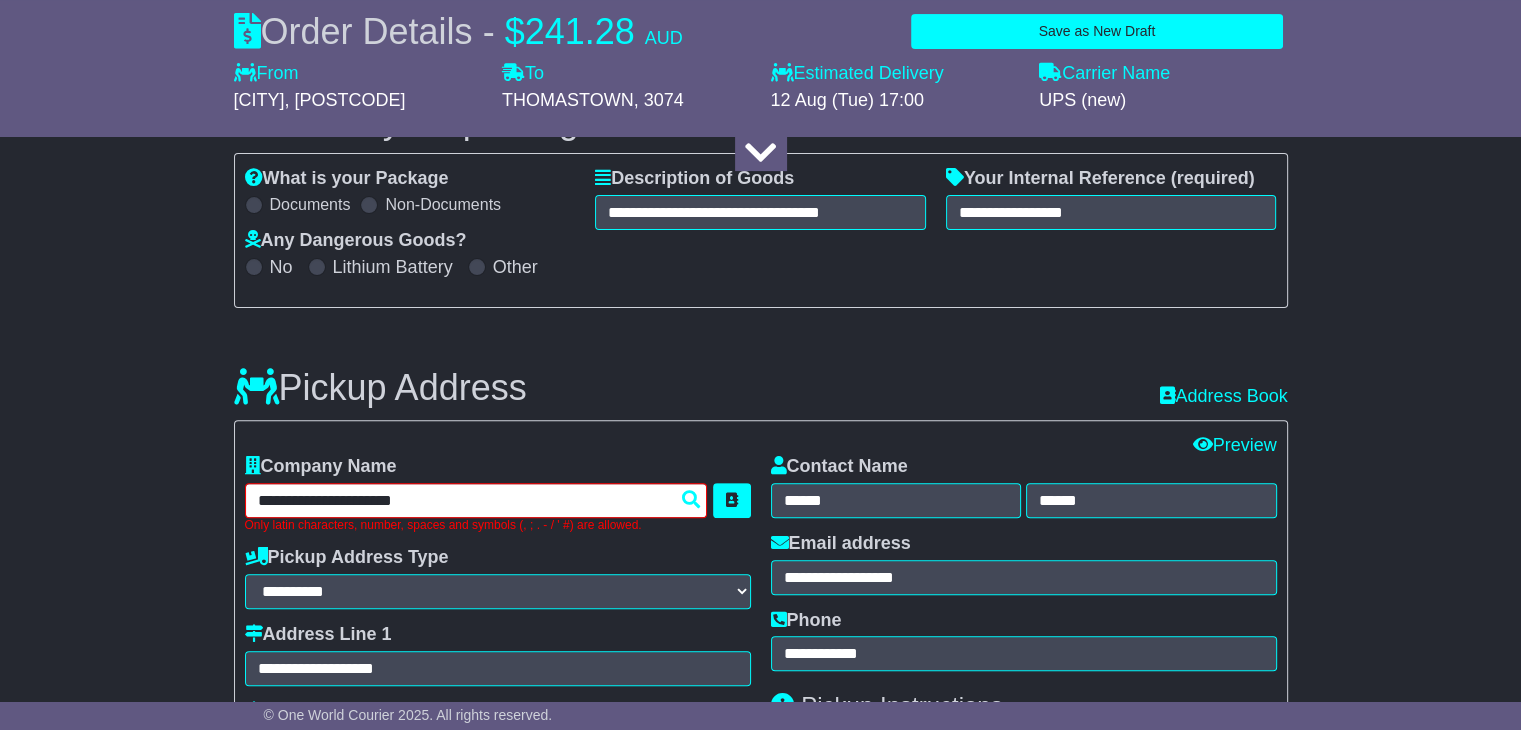 type on "**********" 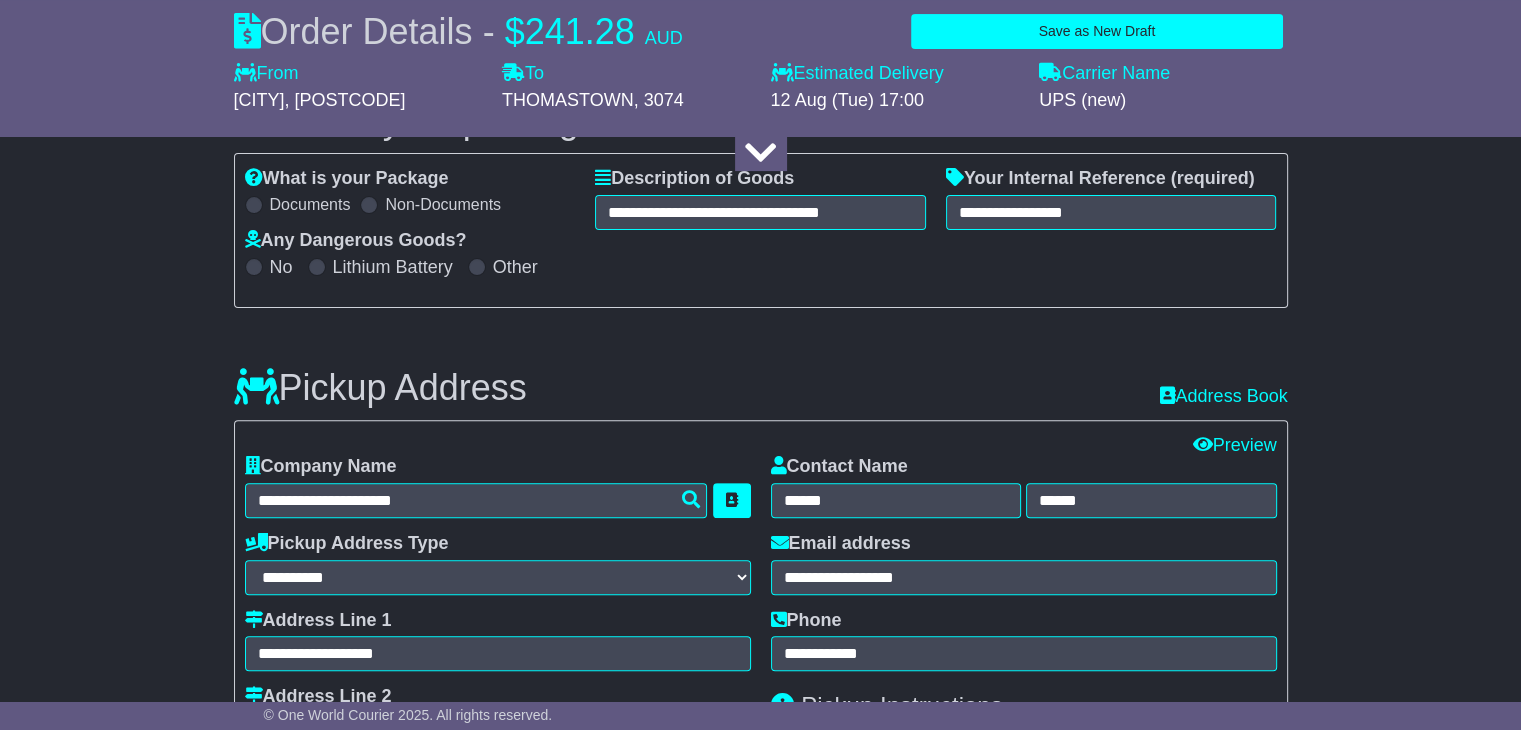 click on "**********" at bounding box center (498, 724) 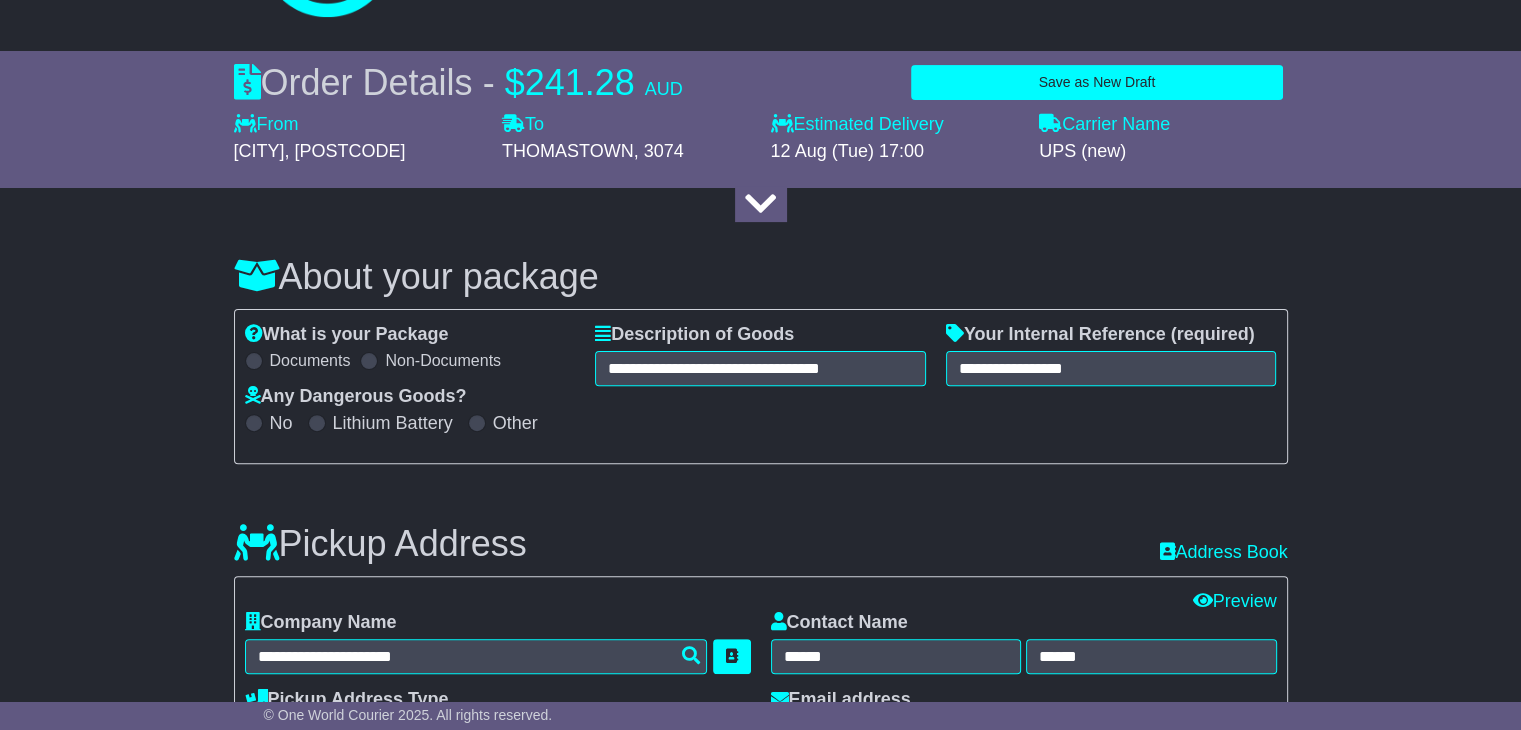 click on "State / Postcode
[REGION]
[POSTCODE]" at bounding box center [498, 1006] 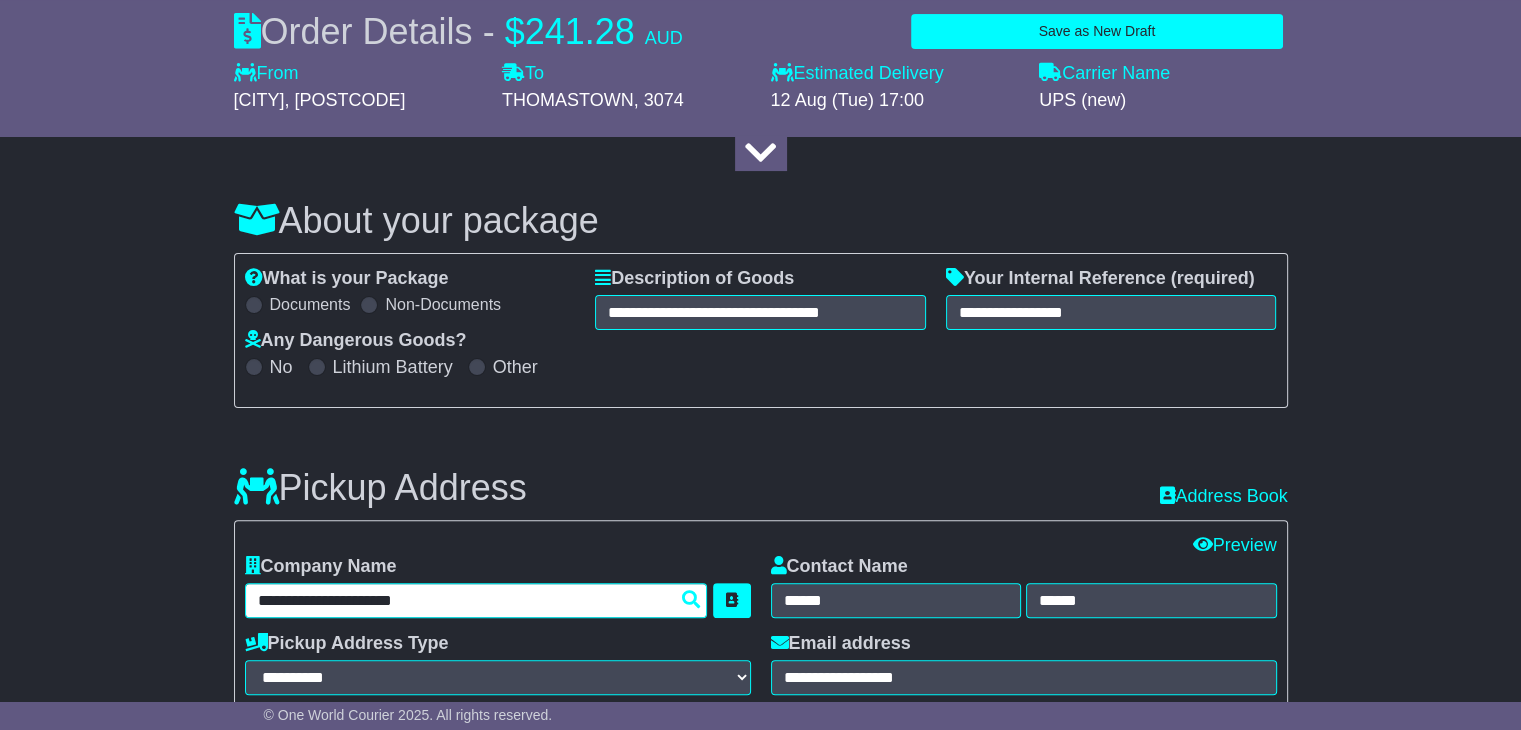 click on "**********" at bounding box center (476, 600) 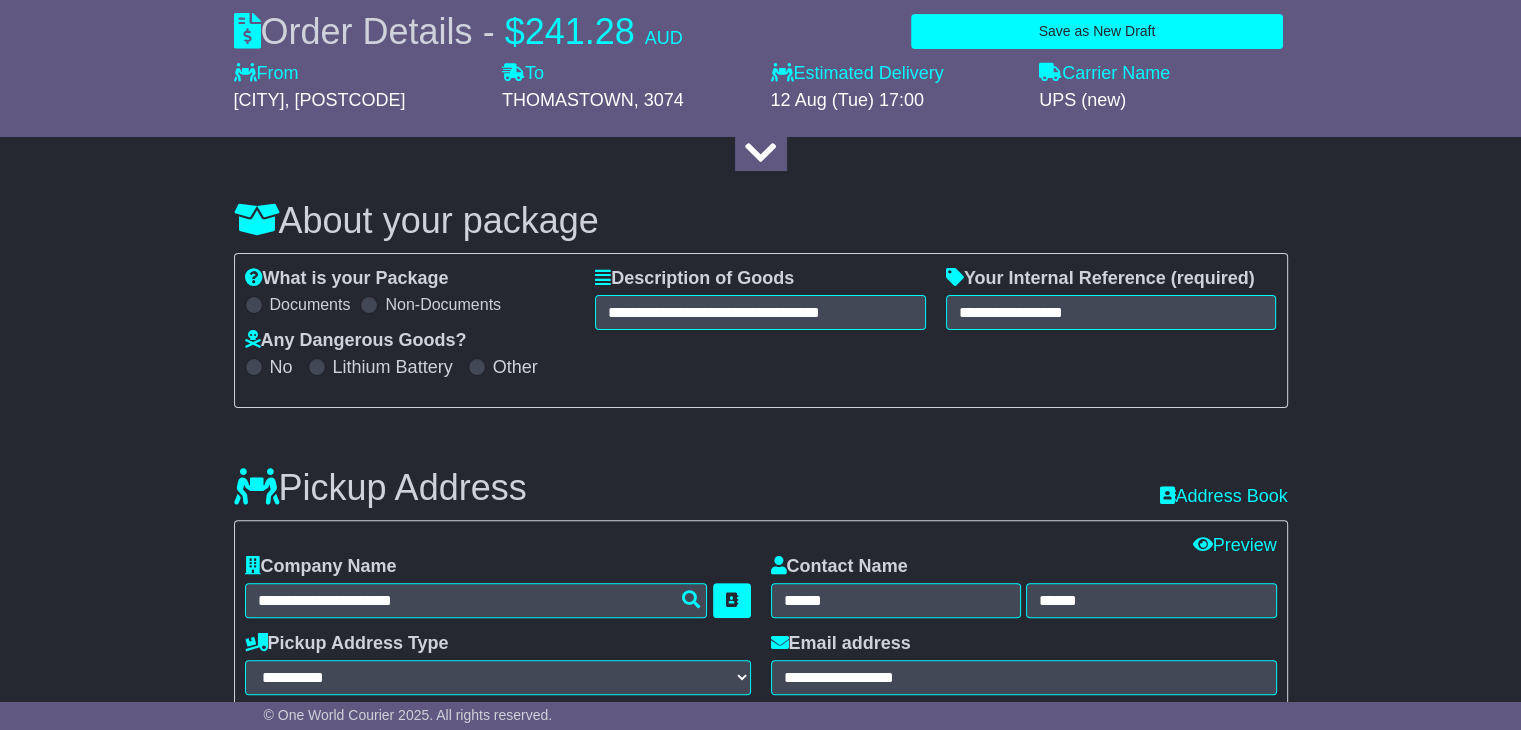 click on "**********" at bounding box center (760, 1944) 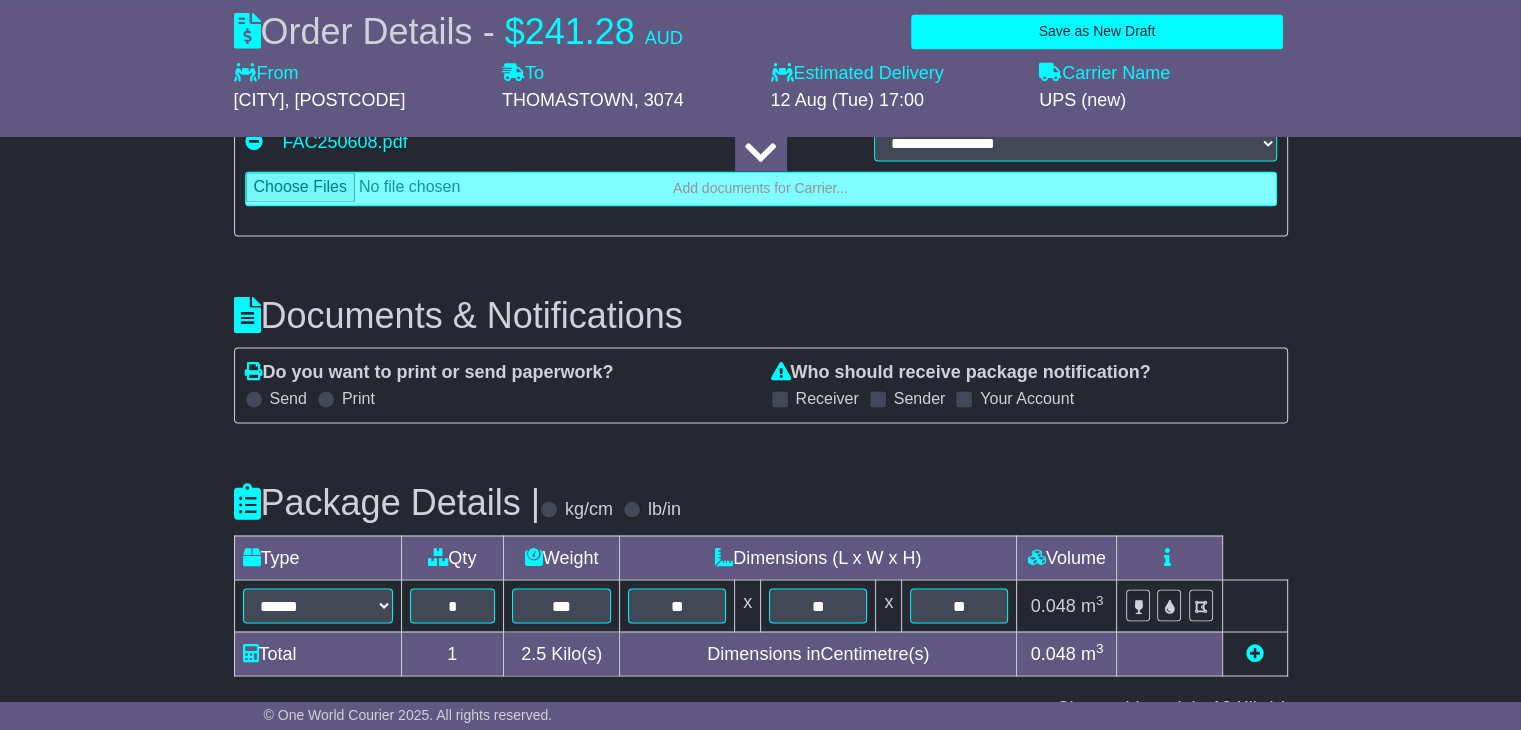 scroll, scrollTop: 3294, scrollLeft: 0, axis: vertical 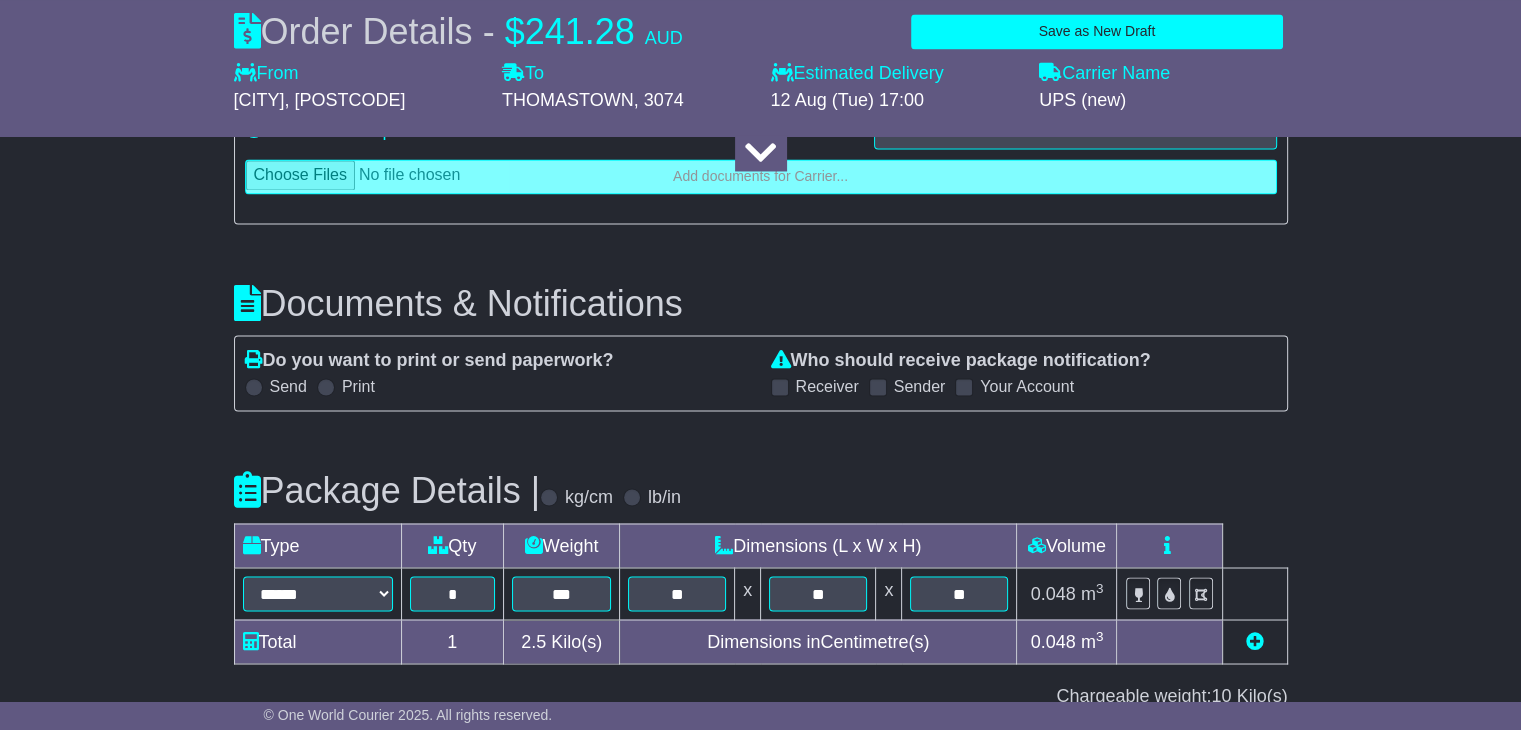 click on "Submit Your Order" at bounding box center [1216, 1097] 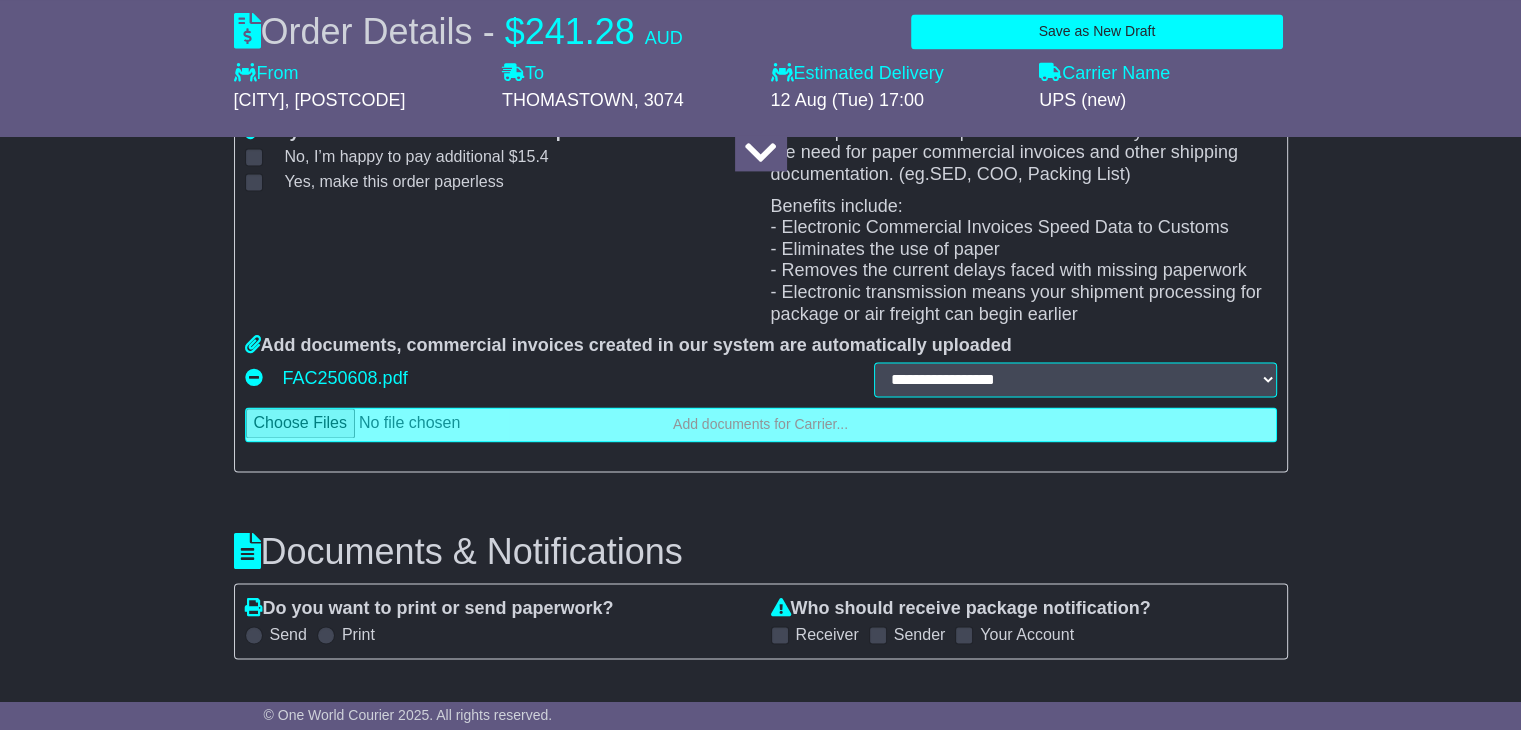 scroll, scrollTop: 3294, scrollLeft: 0, axis: vertical 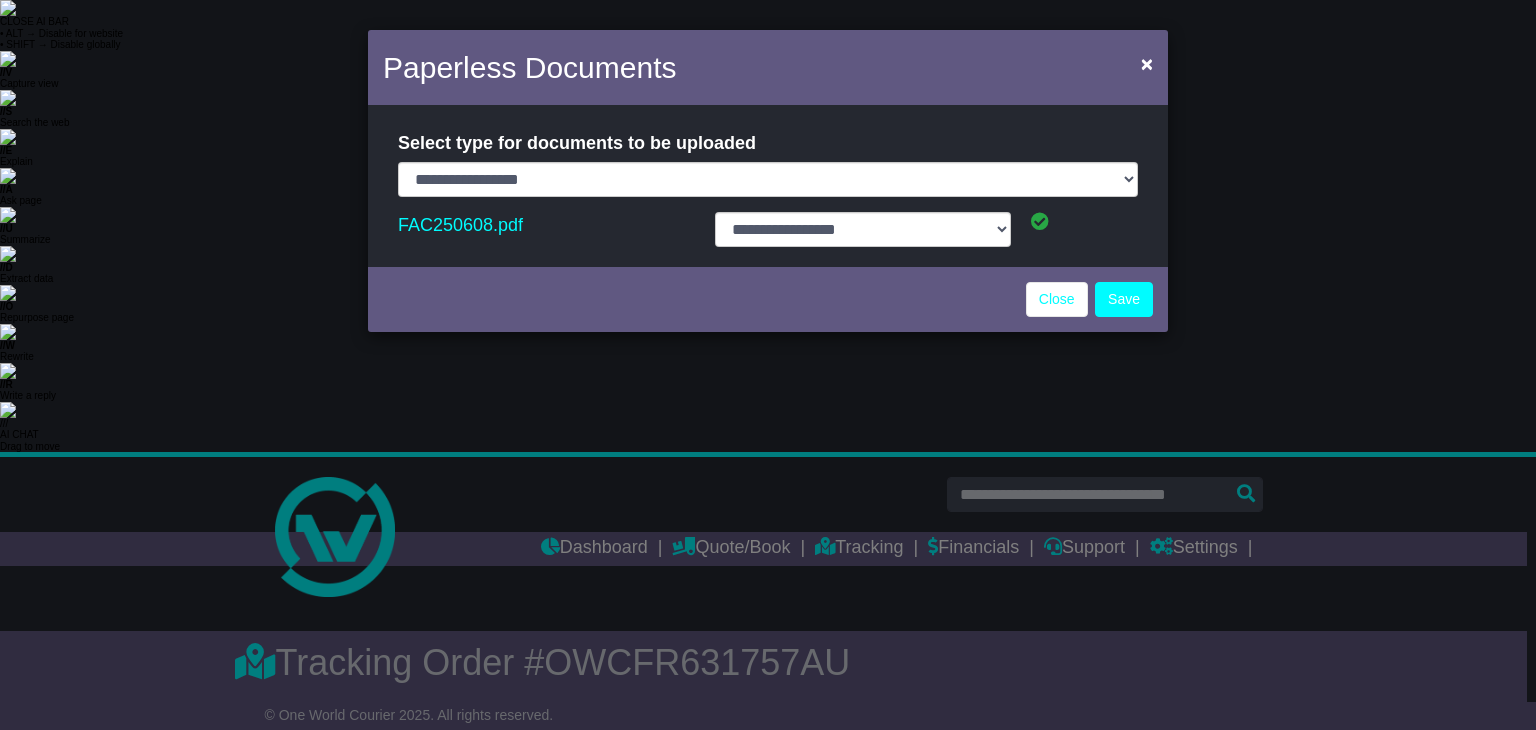select on "**********" 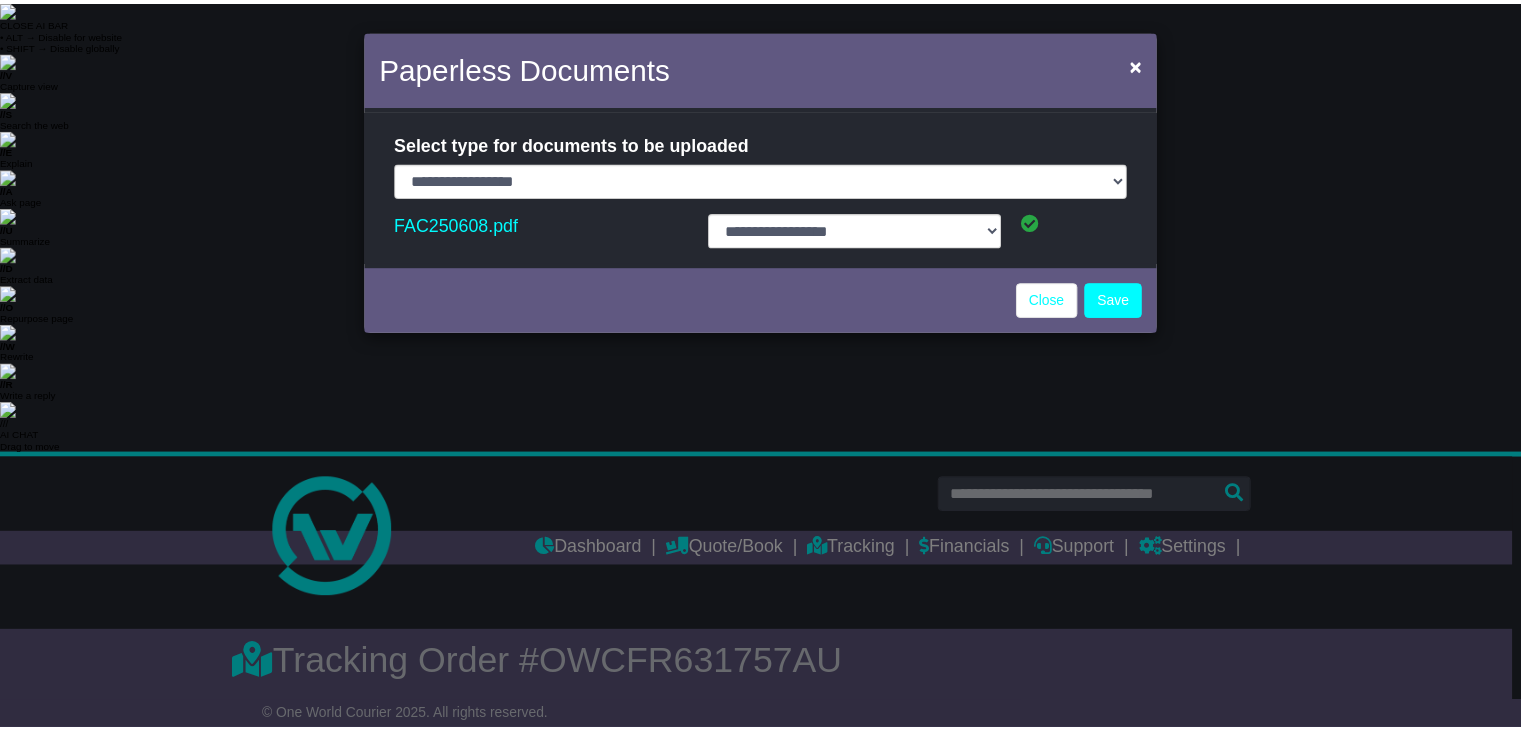 scroll, scrollTop: 0, scrollLeft: 0, axis: both 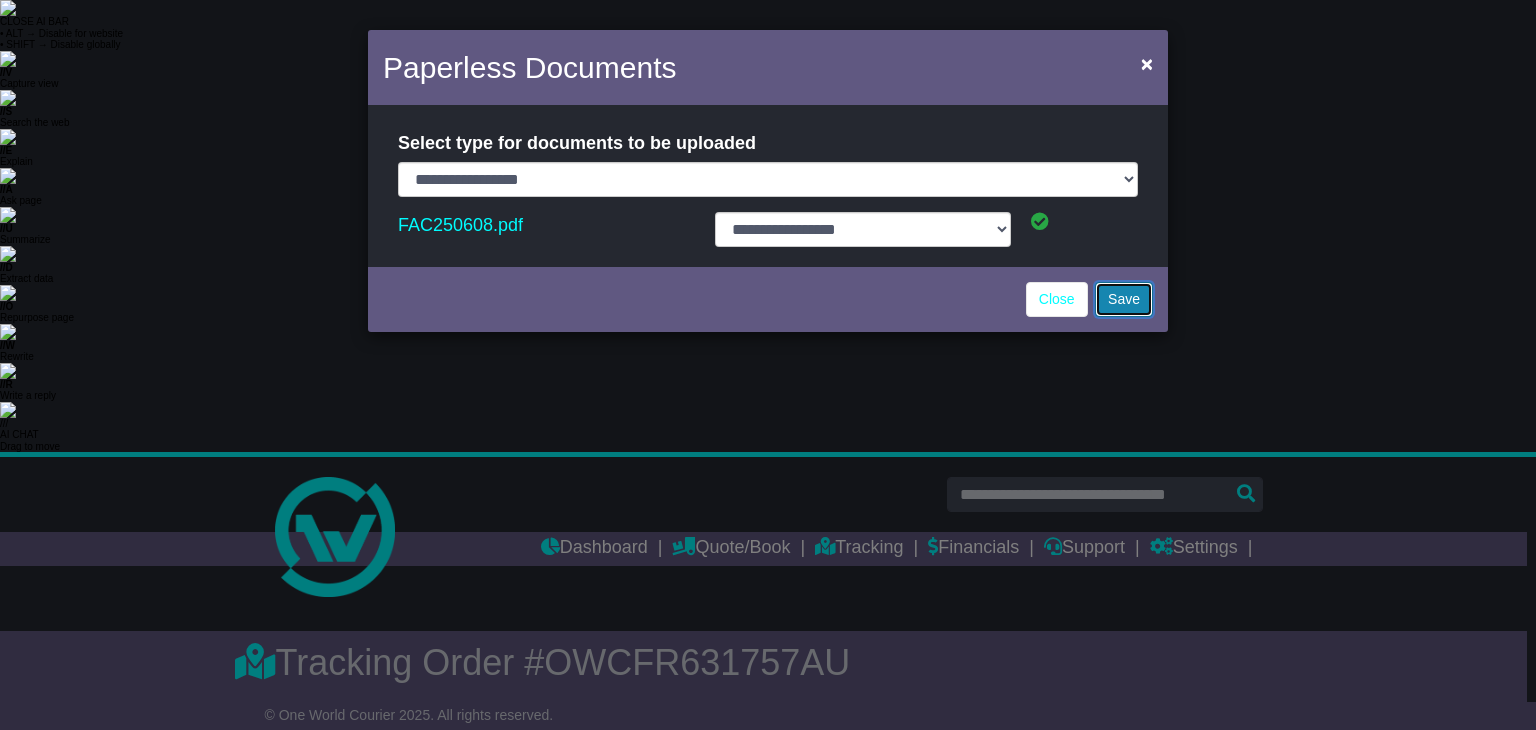 click on "Save" at bounding box center (1124, 299) 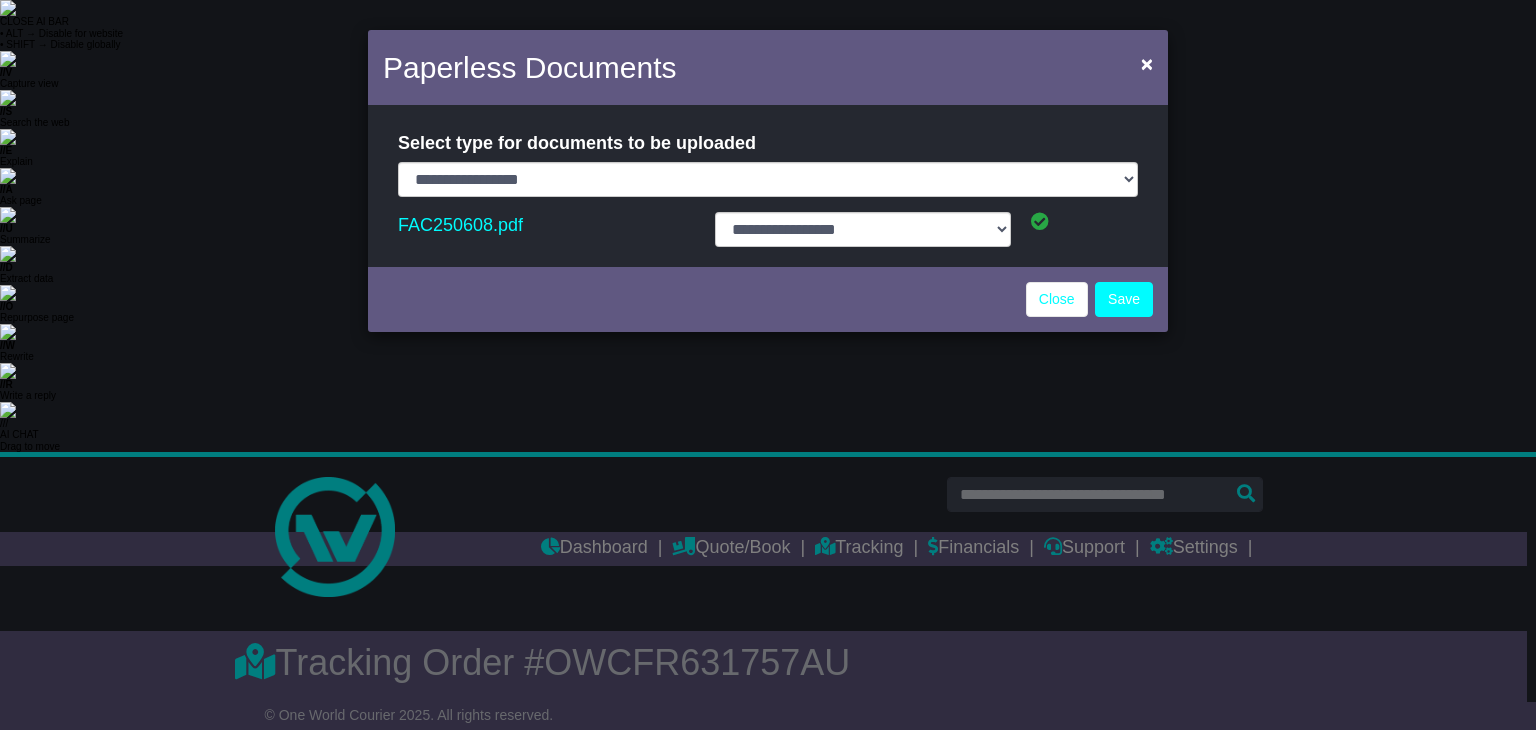select on "**********" 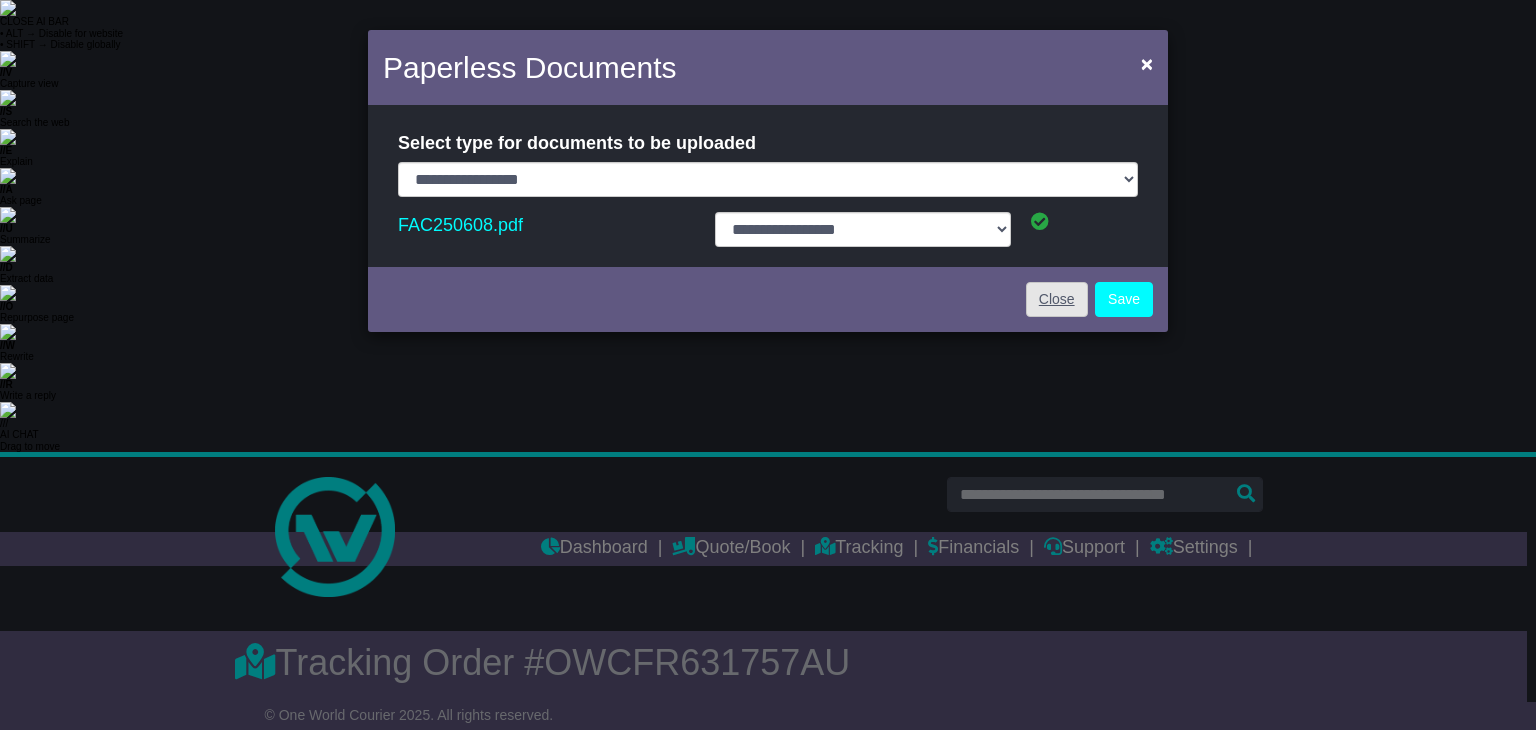 click on "Close" at bounding box center [1057, 299] 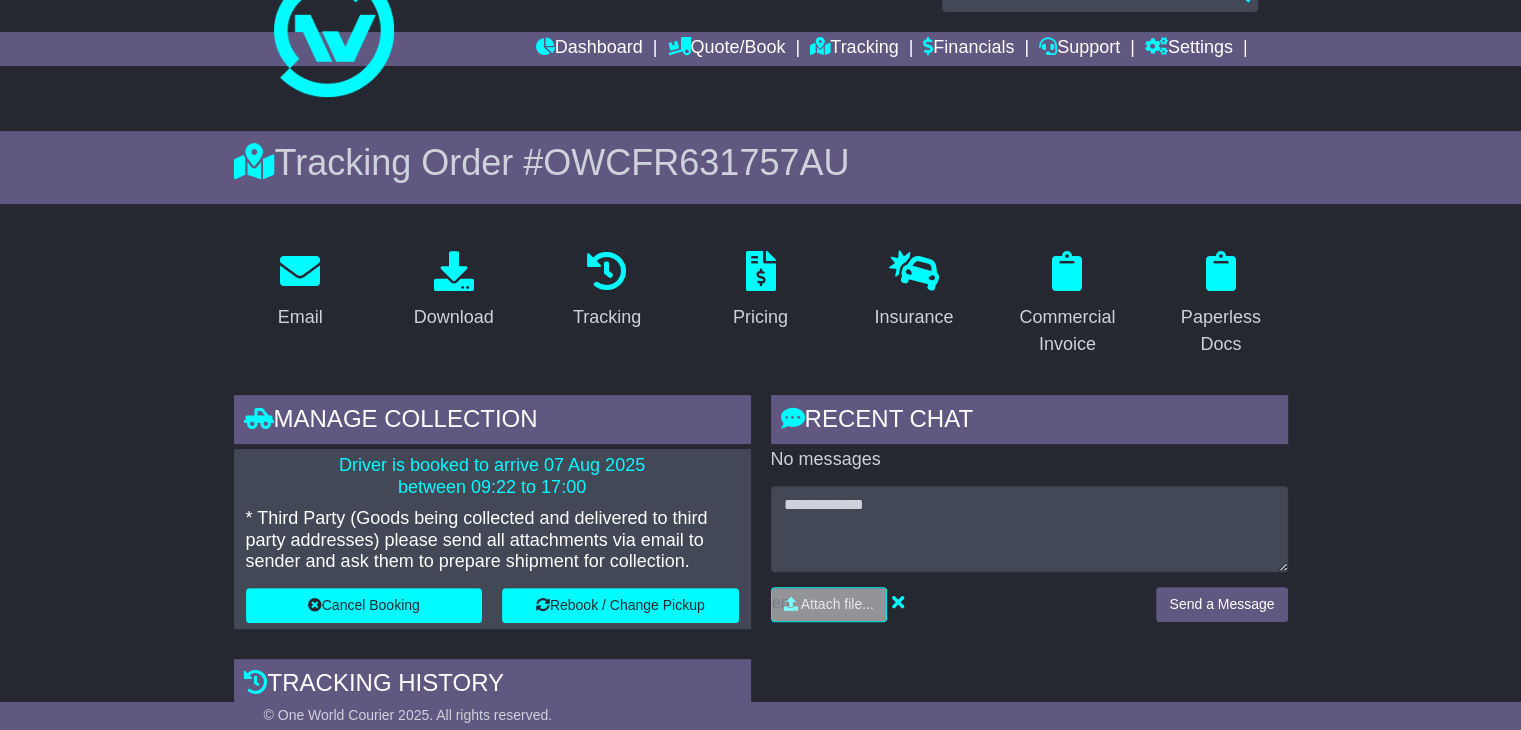 scroll, scrollTop: 0, scrollLeft: 0, axis: both 